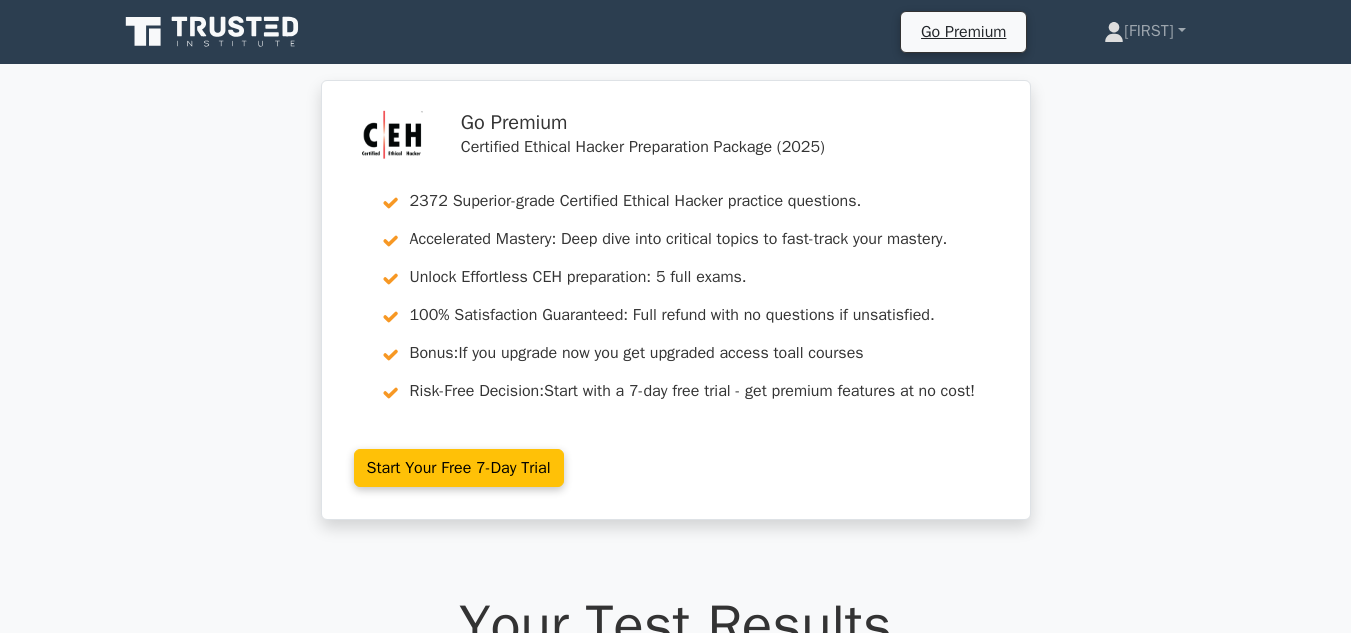 scroll, scrollTop: 0, scrollLeft: 0, axis: both 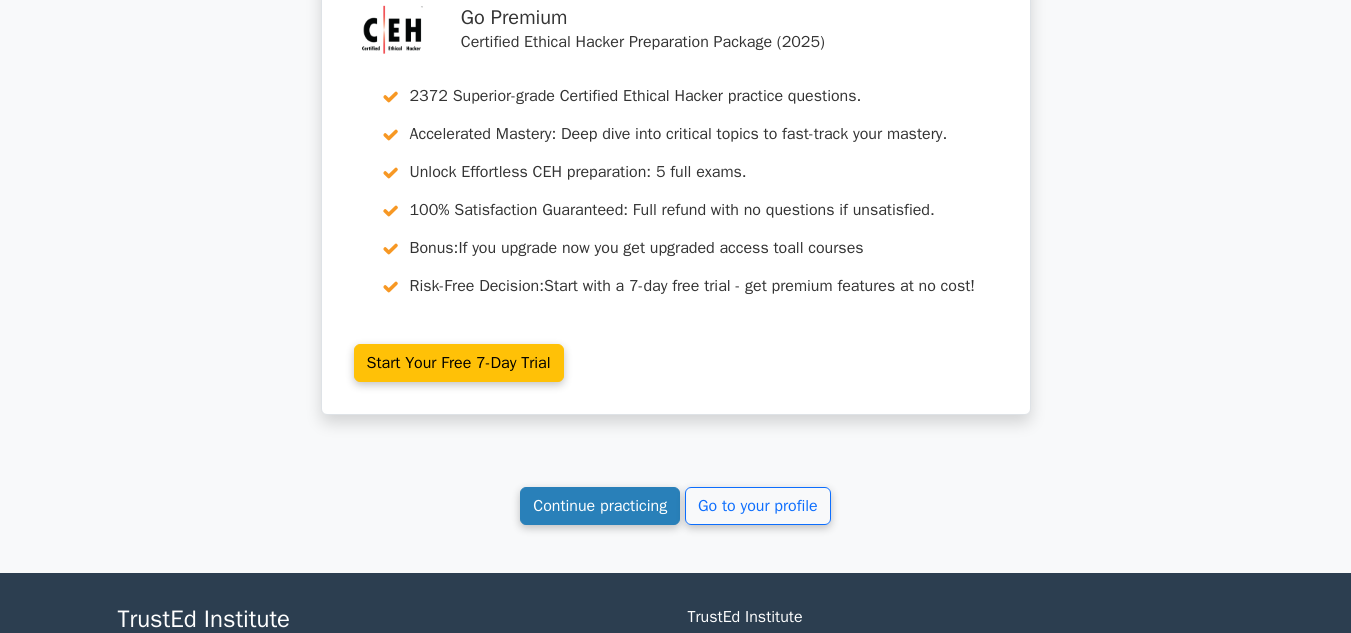 click on "Continue practicing" at bounding box center [600, 506] 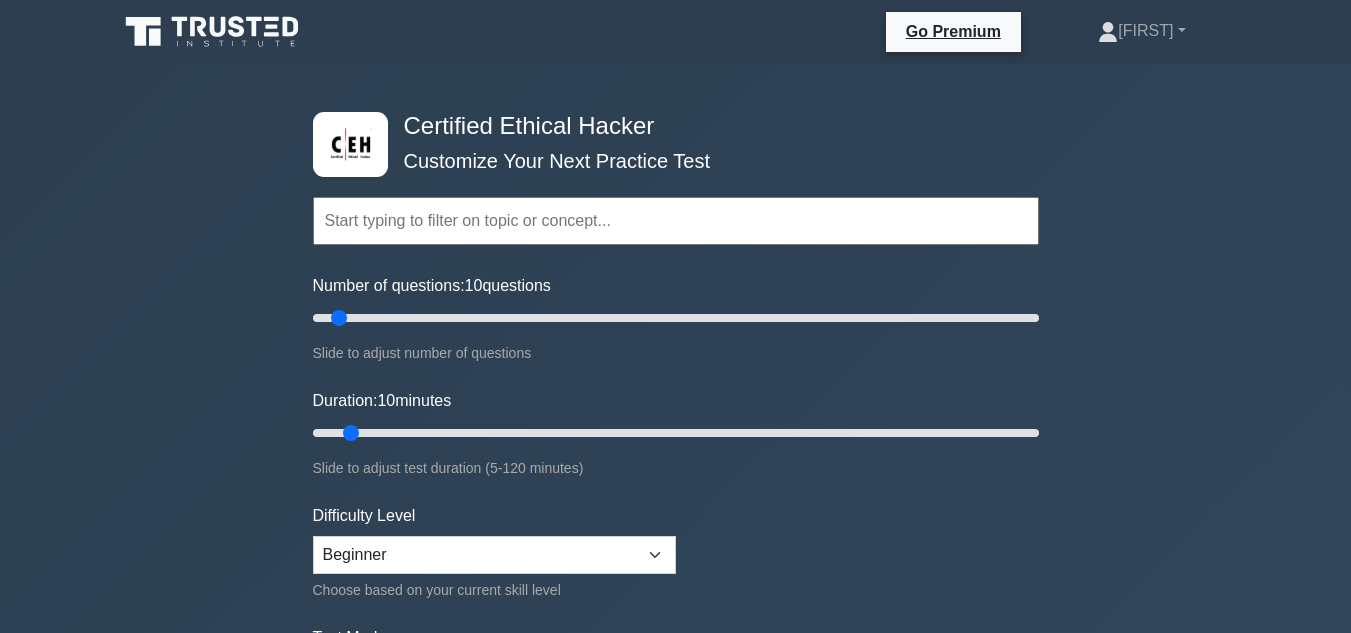 scroll, scrollTop: 0, scrollLeft: 0, axis: both 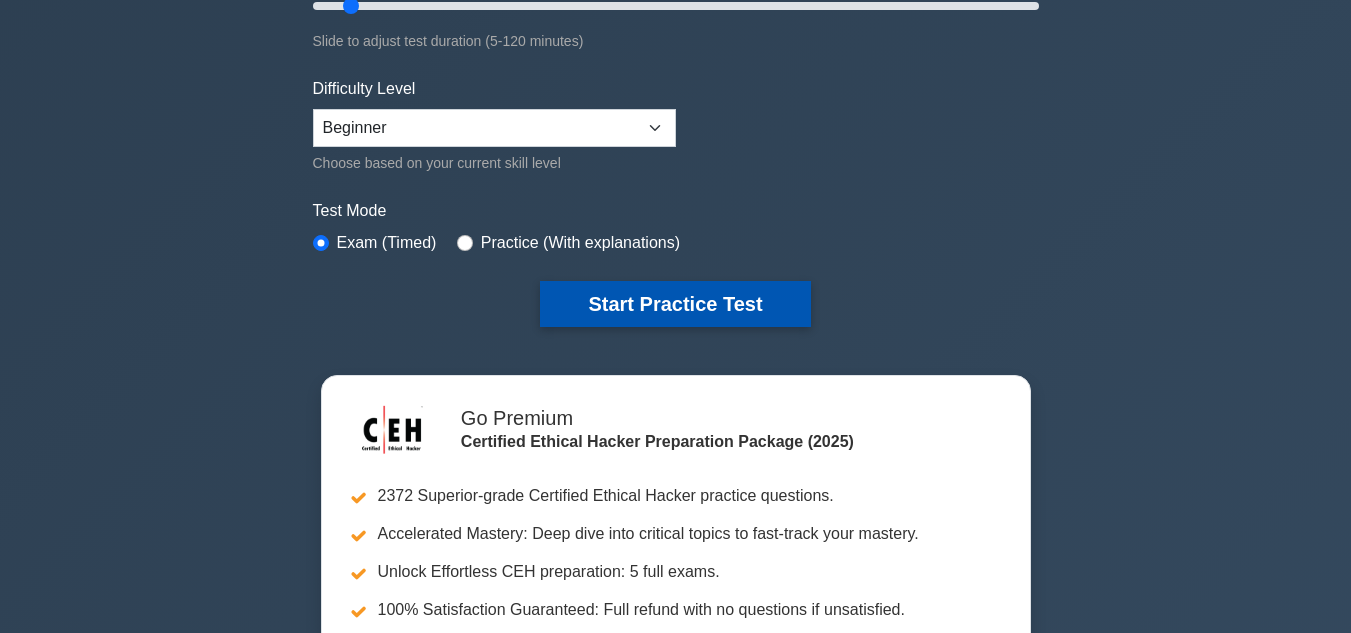 click on "Start Practice Test" at bounding box center (675, 304) 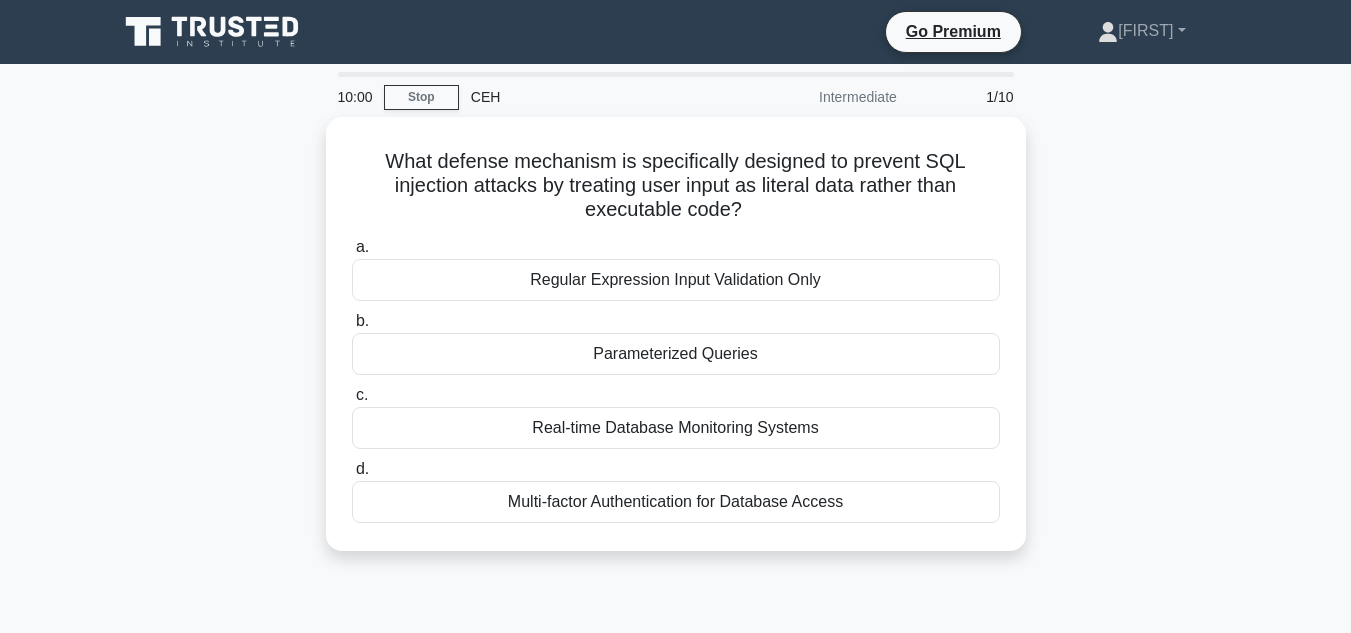 scroll, scrollTop: 0, scrollLeft: 0, axis: both 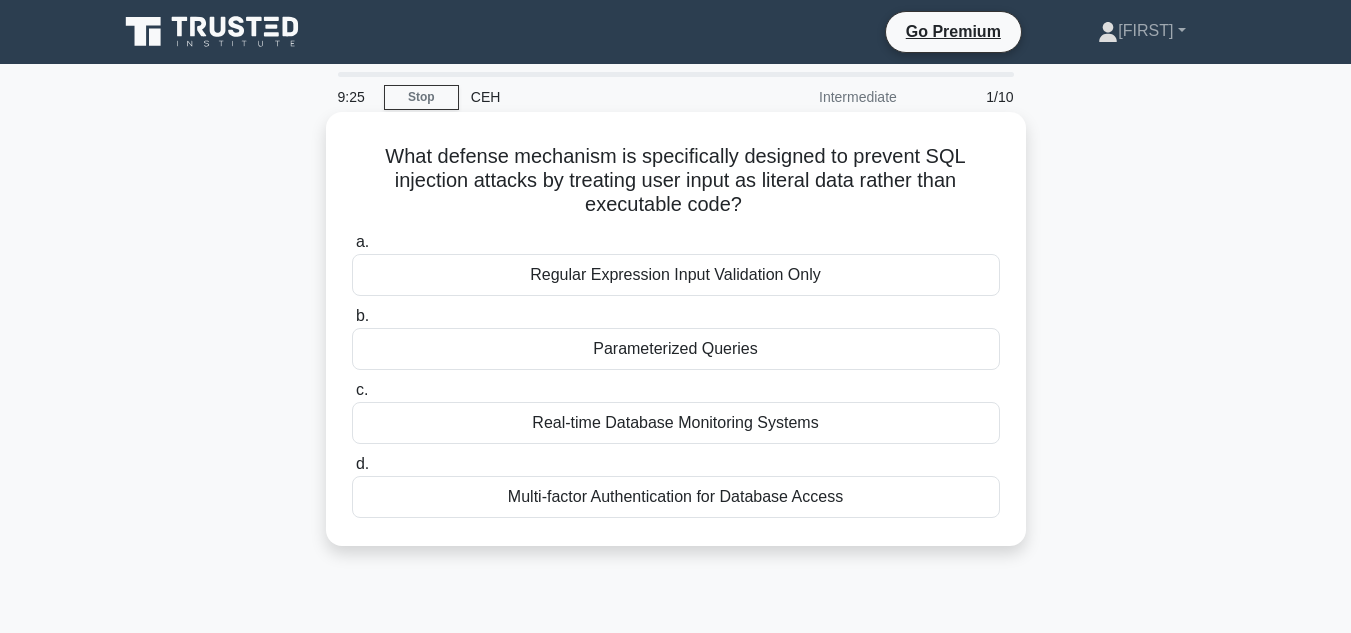 click on "Regular Expression Input Validation Only" at bounding box center [676, 275] 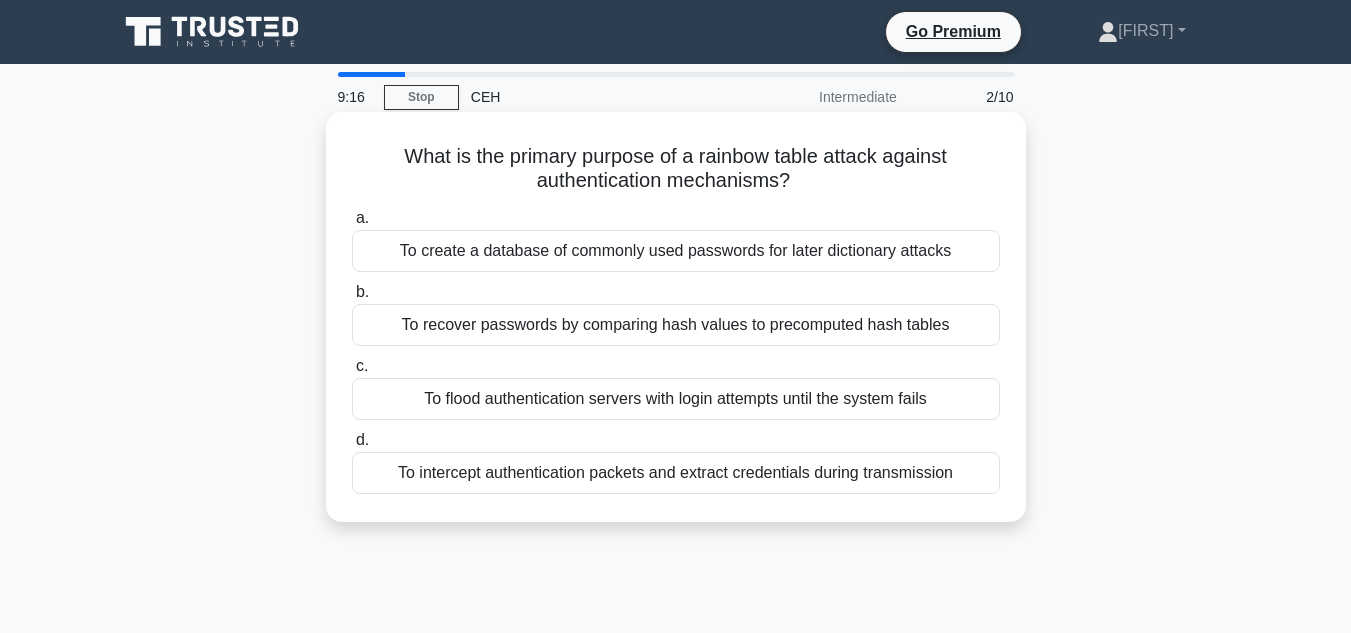 click on "To recover passwords by comparing hash values to precomputed hash tables" at bounding box center (676, 325) 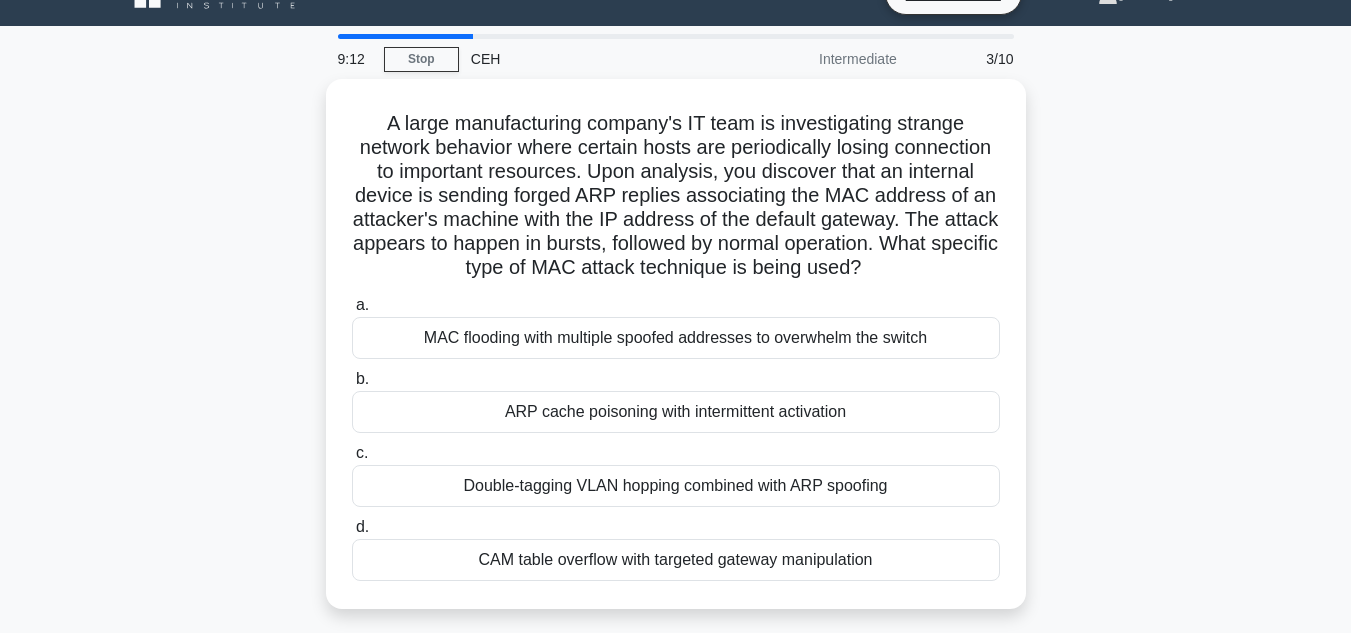scroll, scrollTop: 43, scrollLeft: 0, axis: vertical 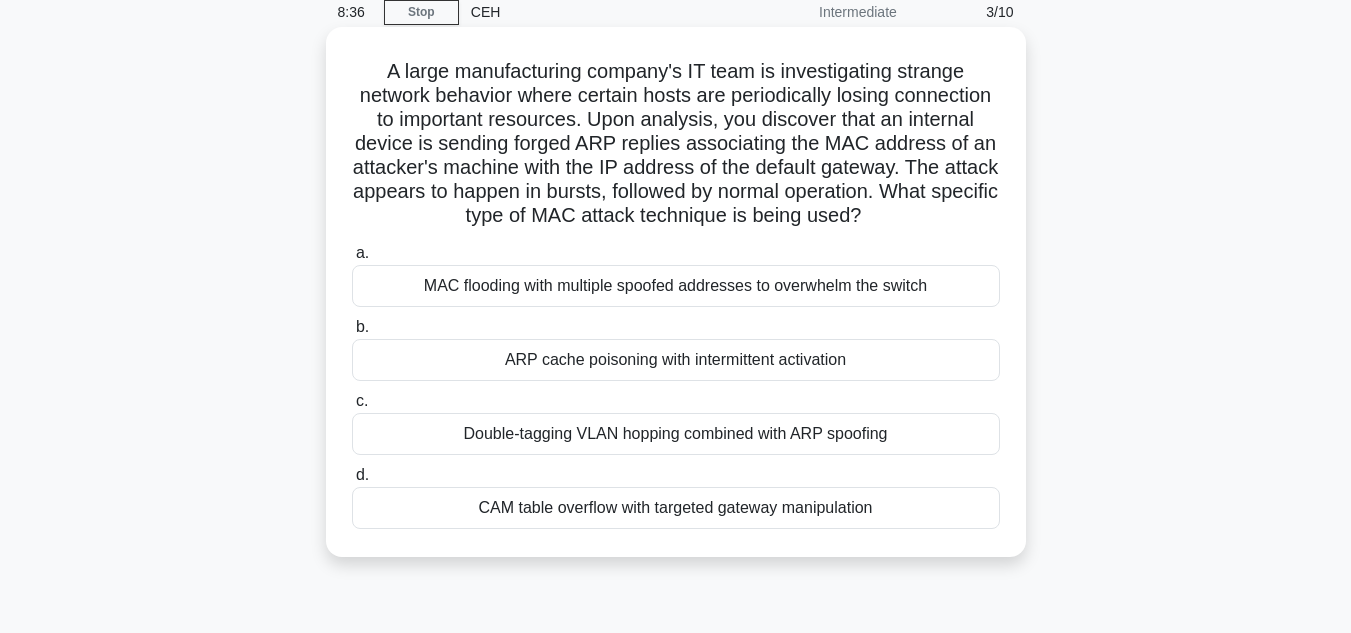 click on "MAC flooding with multiple spoofed addresses to overwhelm the switch" at bounding box center [676, 286] 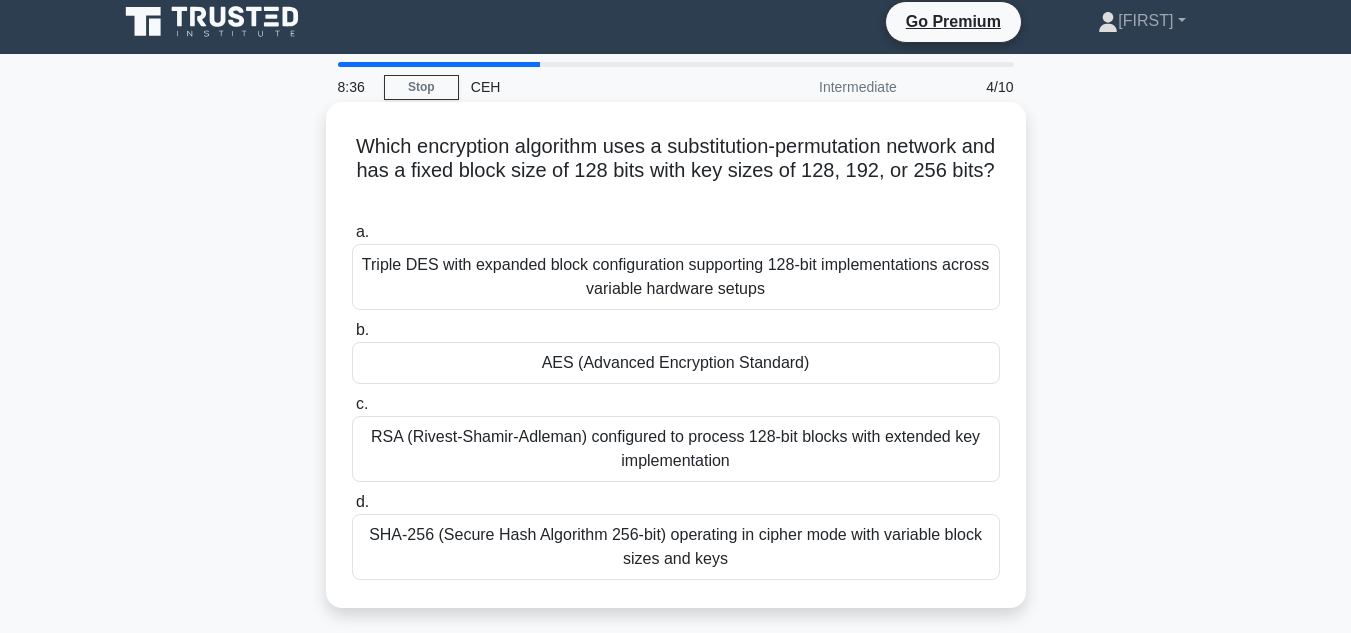 scroll, scrollTop: 0, scrollLeft: 0, axis: both 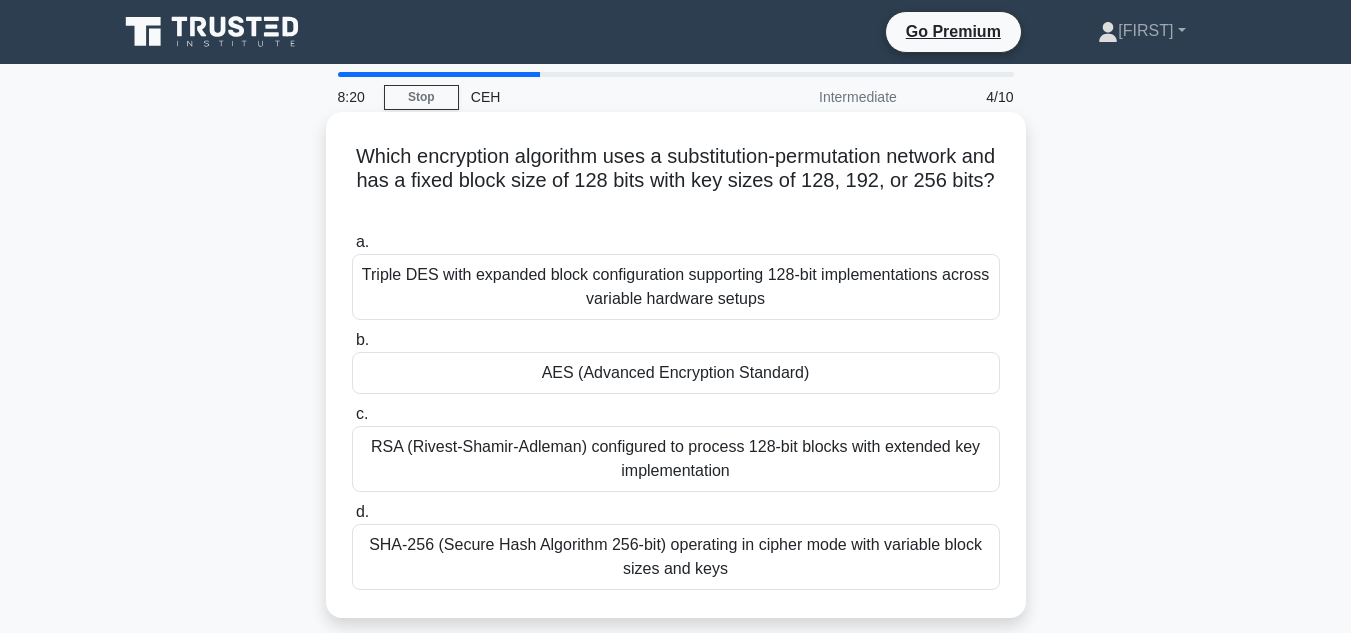 click on "SHA-256 (Secure Hash Algorithm 256-bit) operating in cipher mode with variable block sizes and keys" at bounding box center [676, 557] 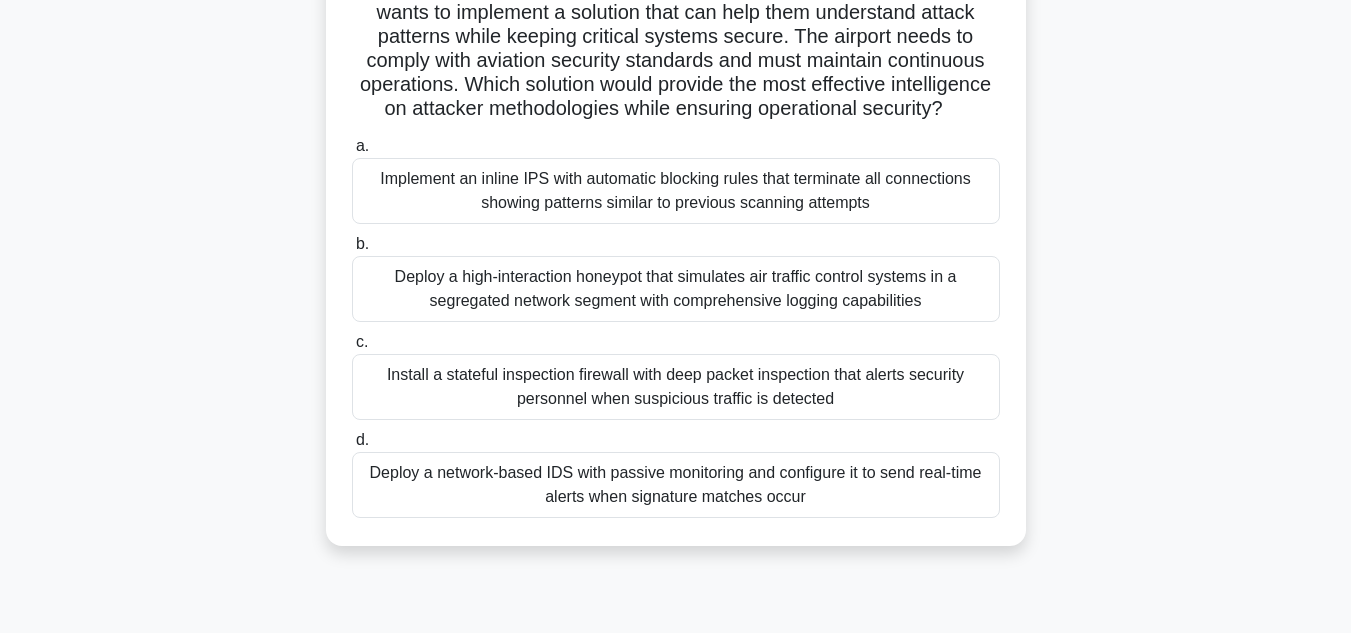 scroll, scrollTop: 201, scrollLeft: 0, axis: vertical 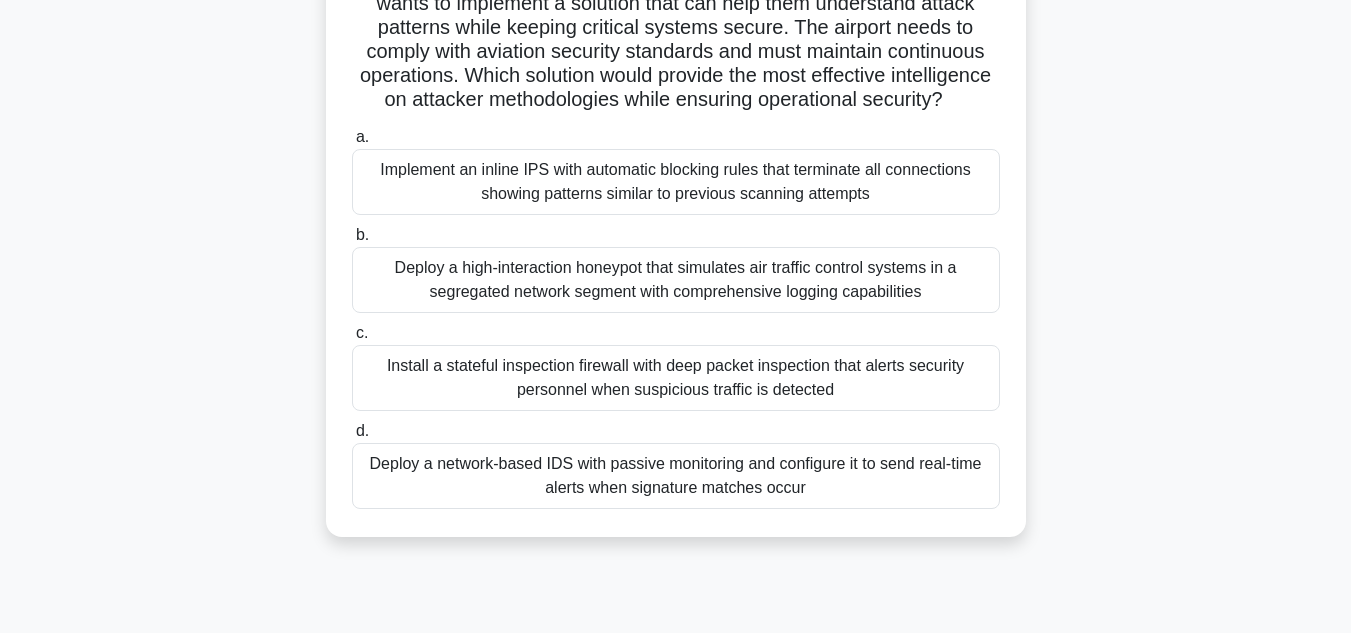 click on "Implement an inline IPS with automatic blocking rules that terminate all connections showing patterns similar to previous scanning attempts" at bounding box center (676, 182) 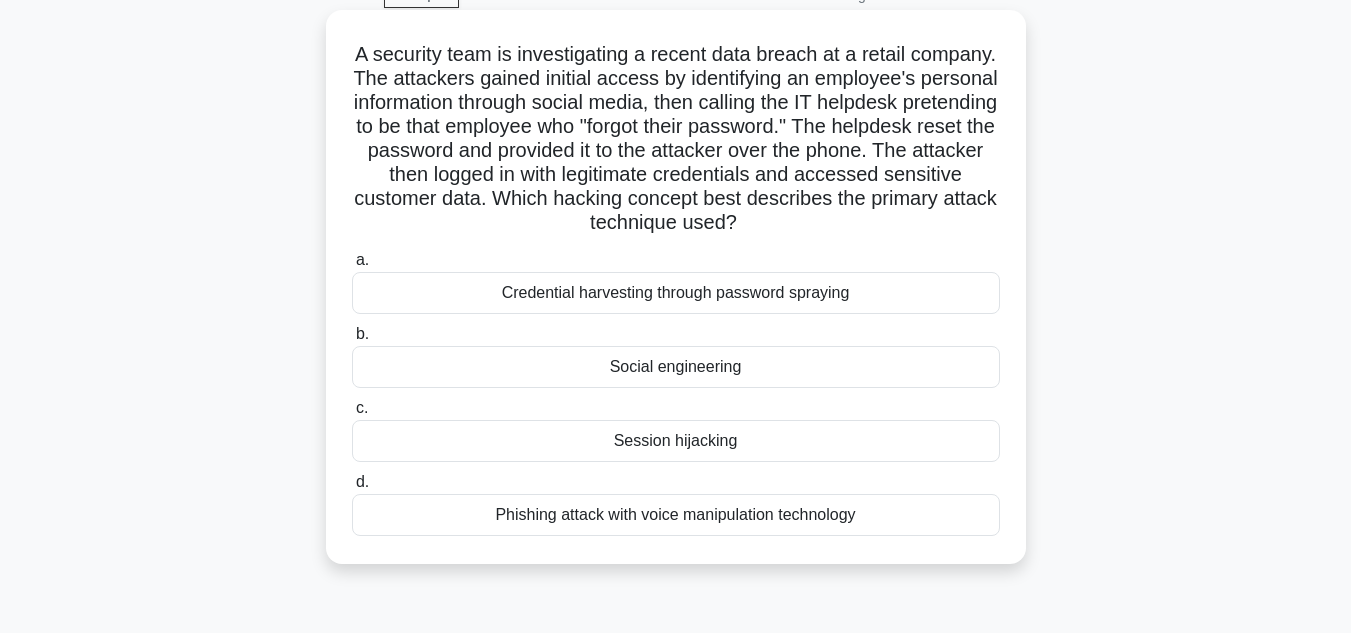 scroll, scrollTop: 0, scrollLeft: 0, axis: both 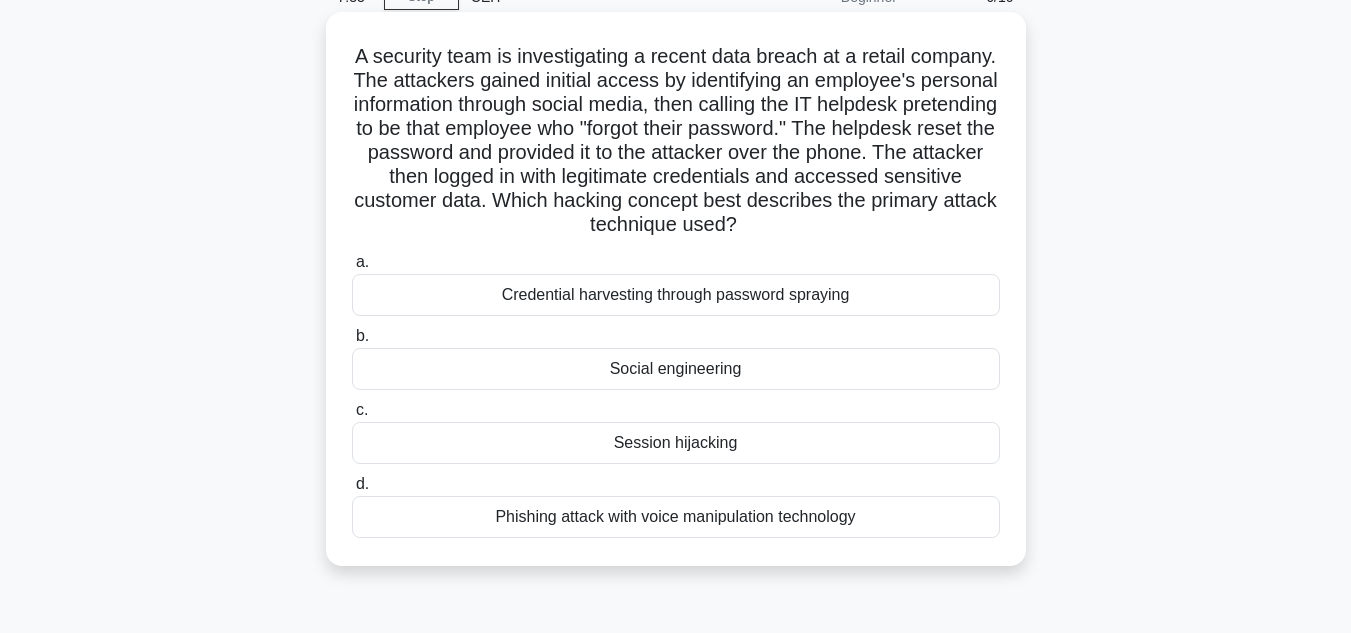 click on "Phishing attack with voice manipulation technology" at bounding box center [676, 517] 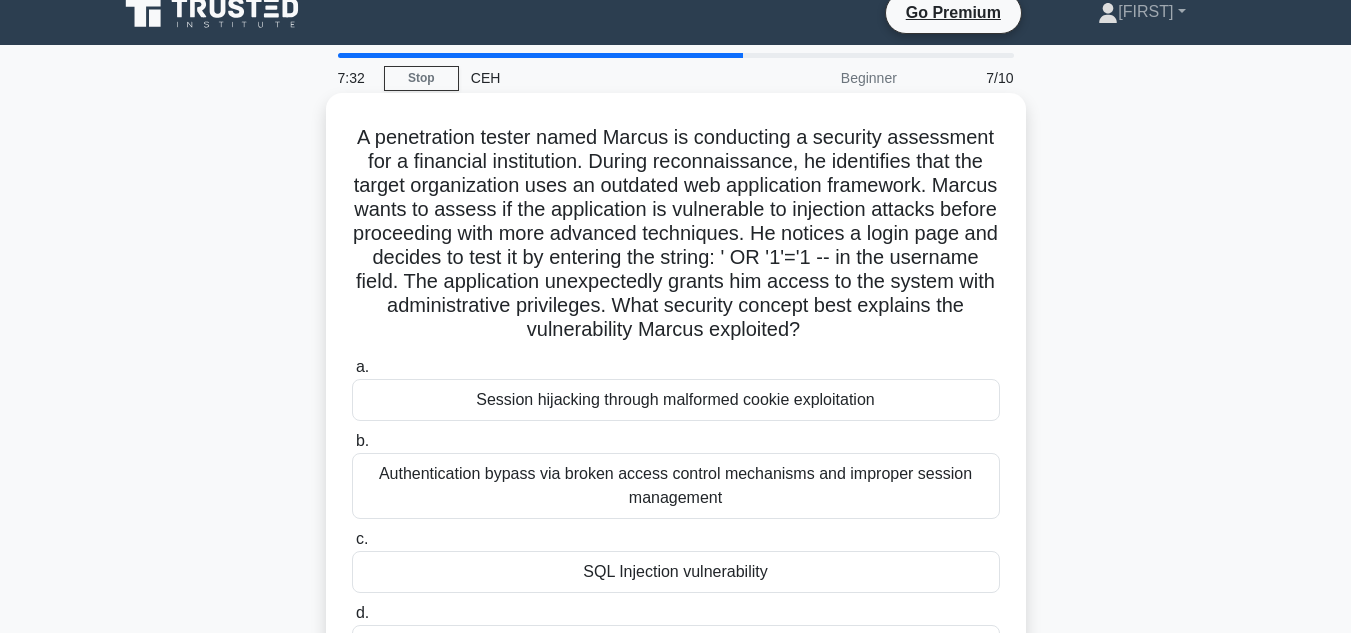 scroll, scrollTop: 0, scrollLeft: 0, axis: both 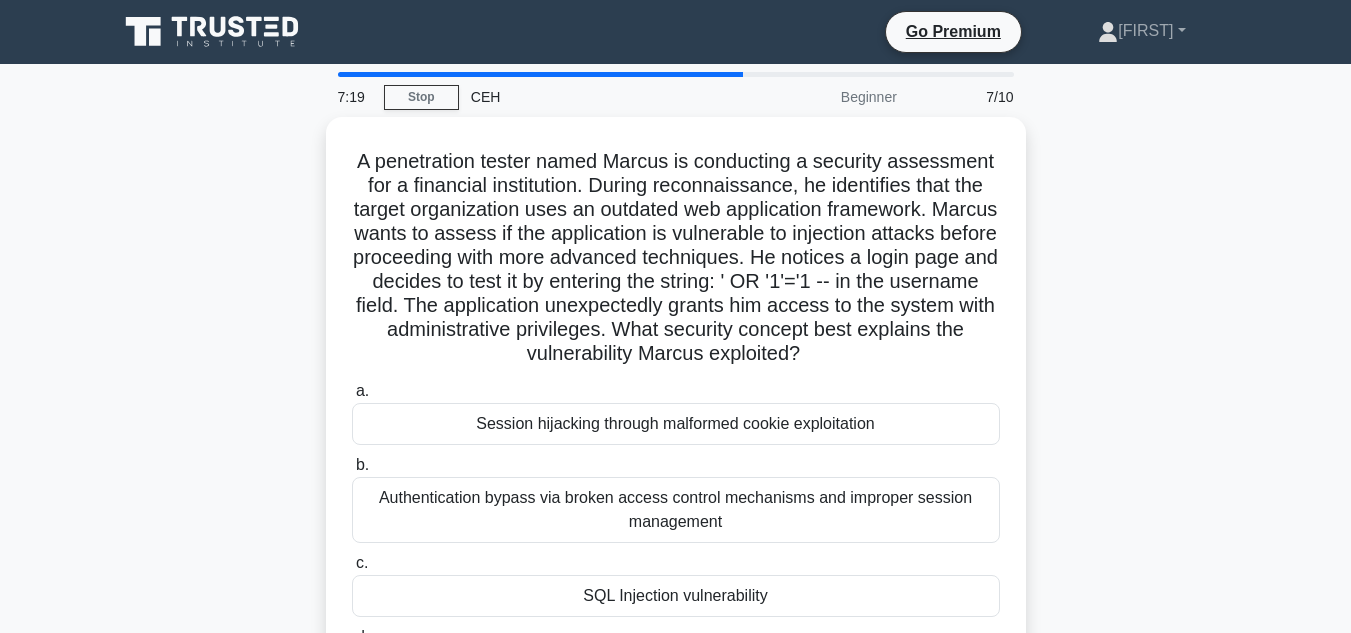 drag, startPoint x: 1350, startPoint y: 318, endPoint x: 1350, endPoint y: 357, distance: 39 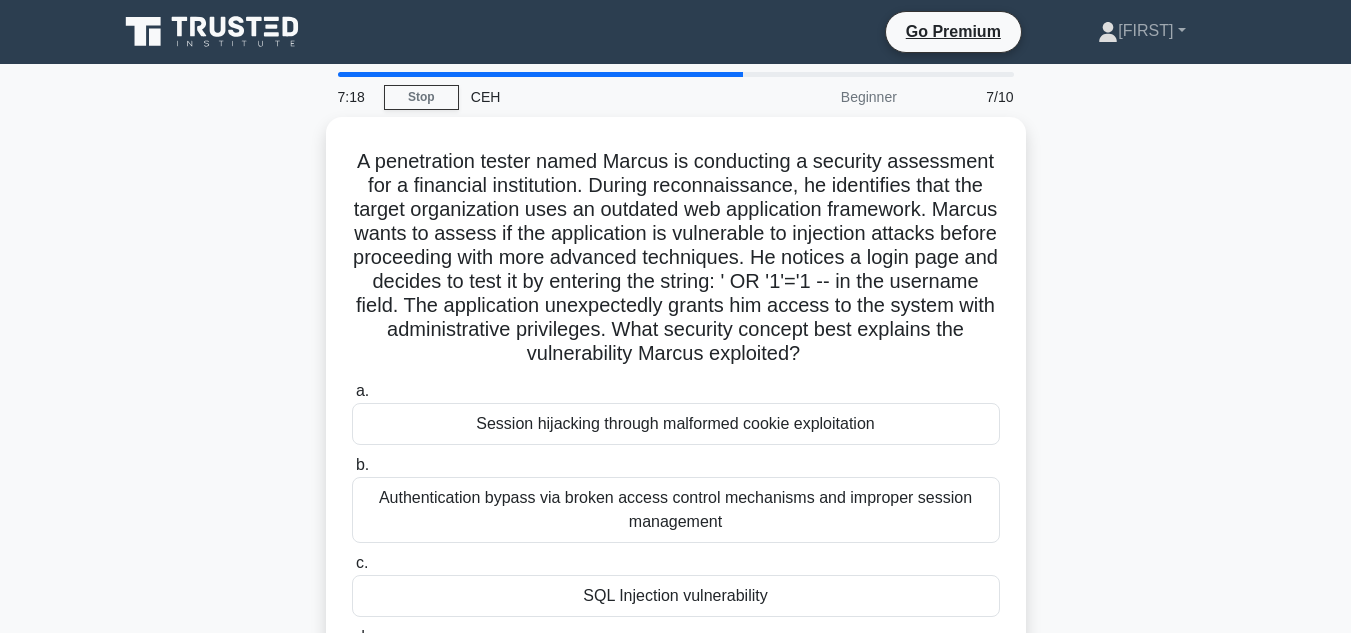 click on "7:18
Stop
CEH
Beginner
7/10
A penetration tester named Marcus is conducting a security assessment for a financial institution. During reconnaissance, he identifies that the target organization uses an outdated web application framework. Marcus wants to assess if the application is vulnerable to injection attacks before proceeding with more advanced techniques. He notices a login page and decides to test it by entering the string: ' OR '1'='1 -- in the username field. The application unexpectedly grants him access to the system with administrative privileges. What security concept best explains the vulnerability Marcus exploited?
a. b. c. d." at bounding box center [675, 572] 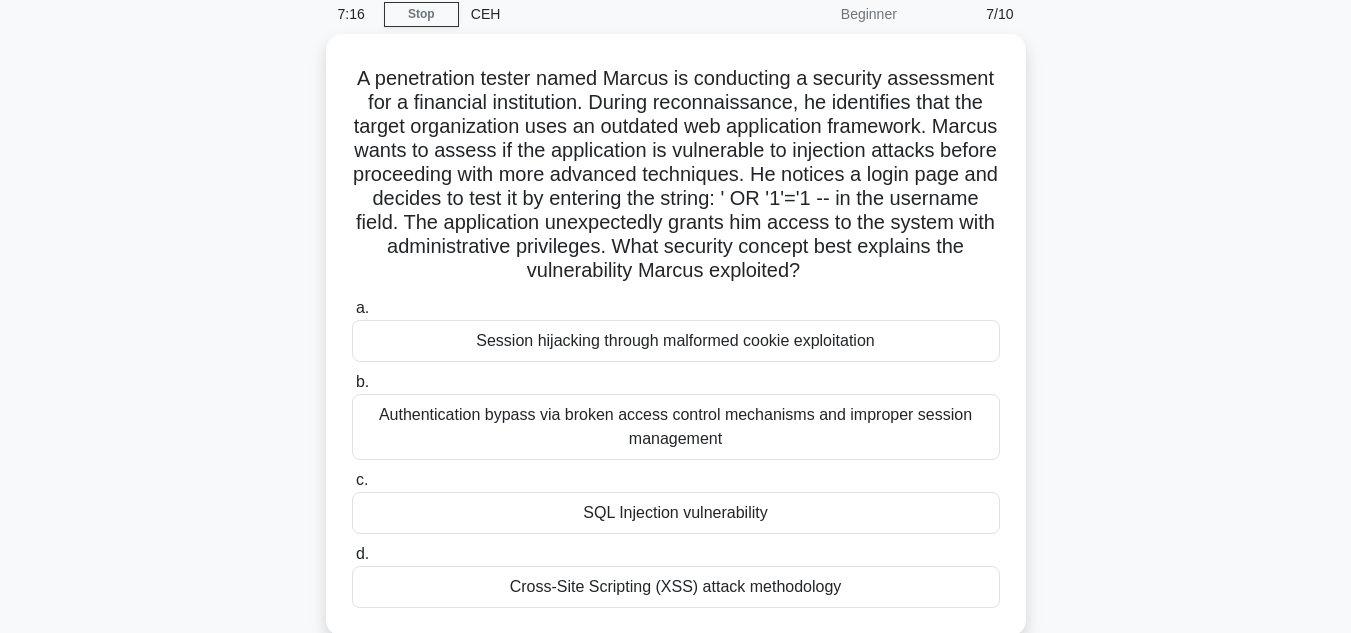scroll, scrollTop: 85, scrollLeft: 0, axis: vertical 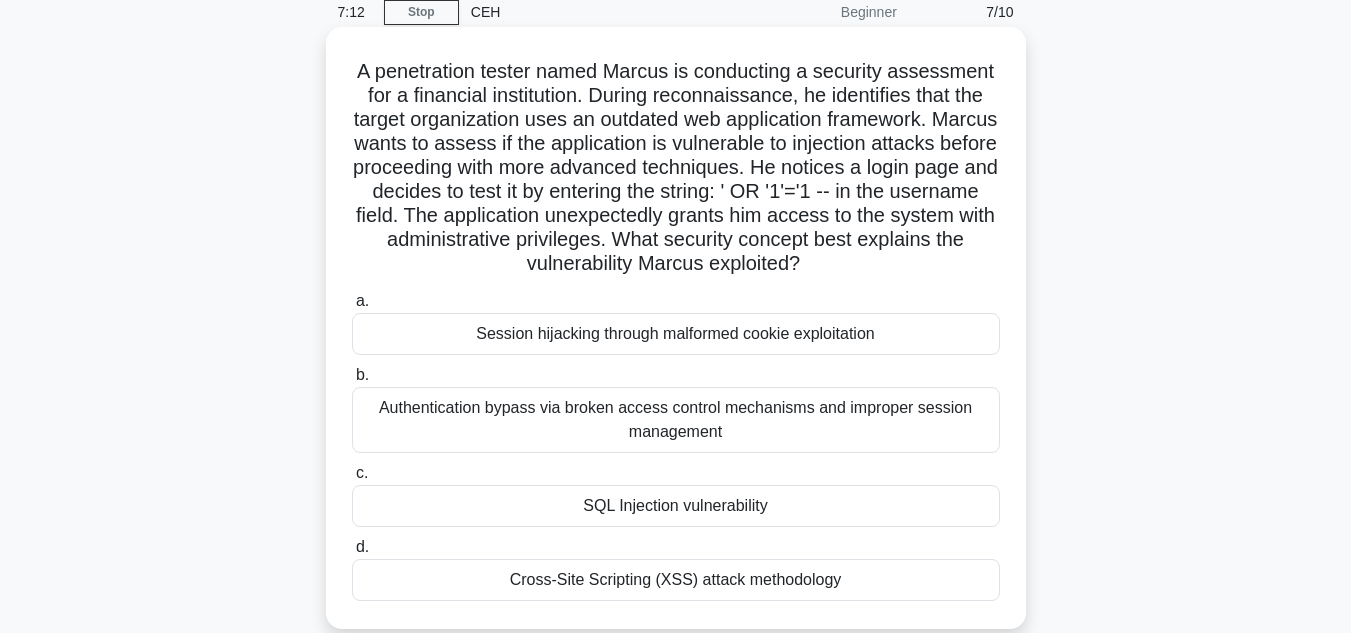 click on "SQL Injection vulnerability" at bounding box center (676, 506) 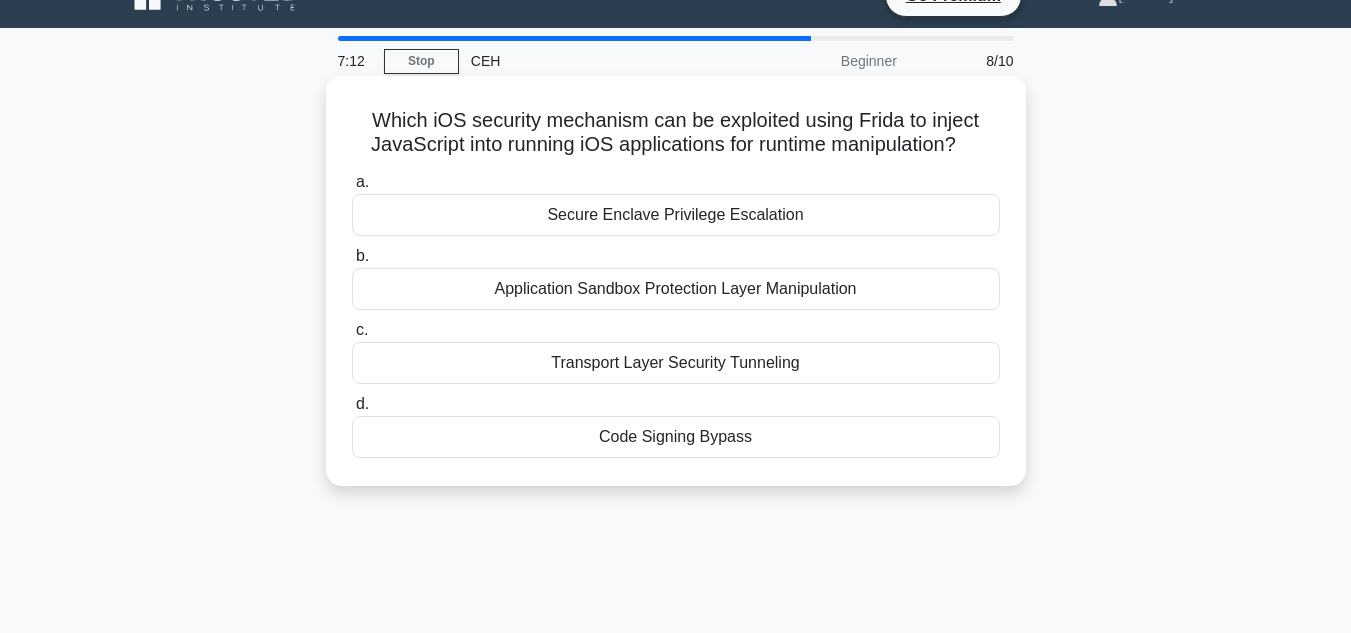 scroll, scrollTop: 0, scrollLeft: 0, axis: both 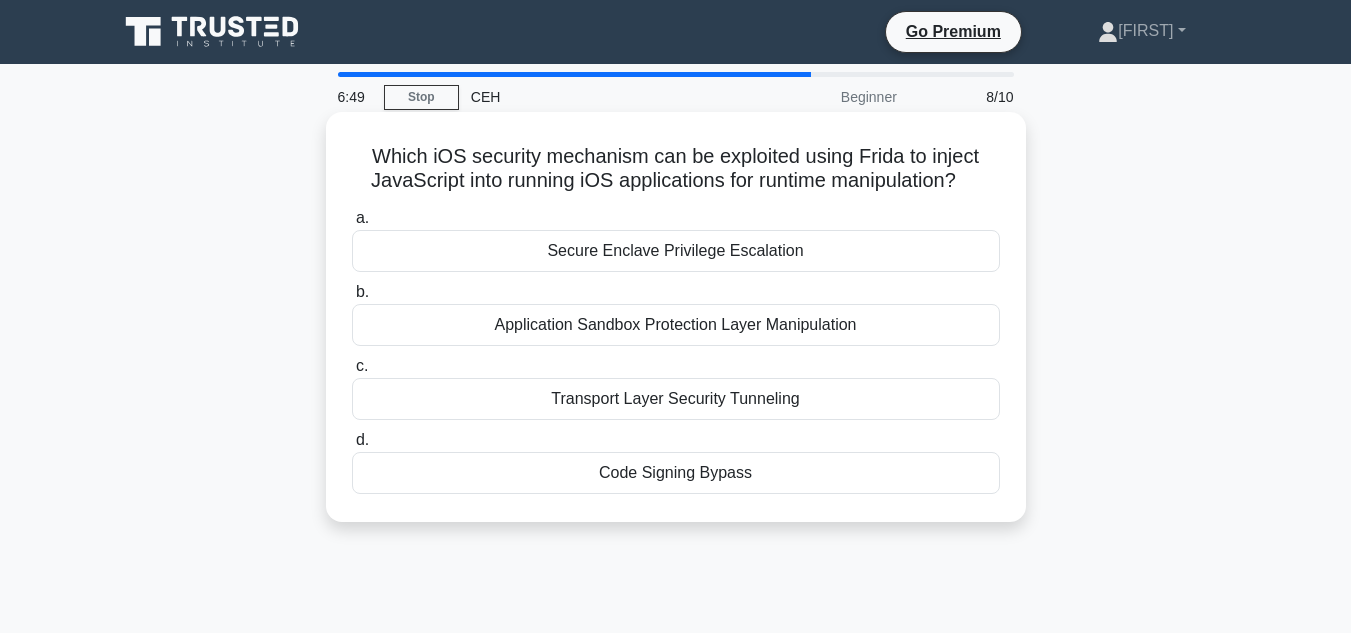 click on "Transport Layer Security Tunneling" at bounding box center [676, 399] 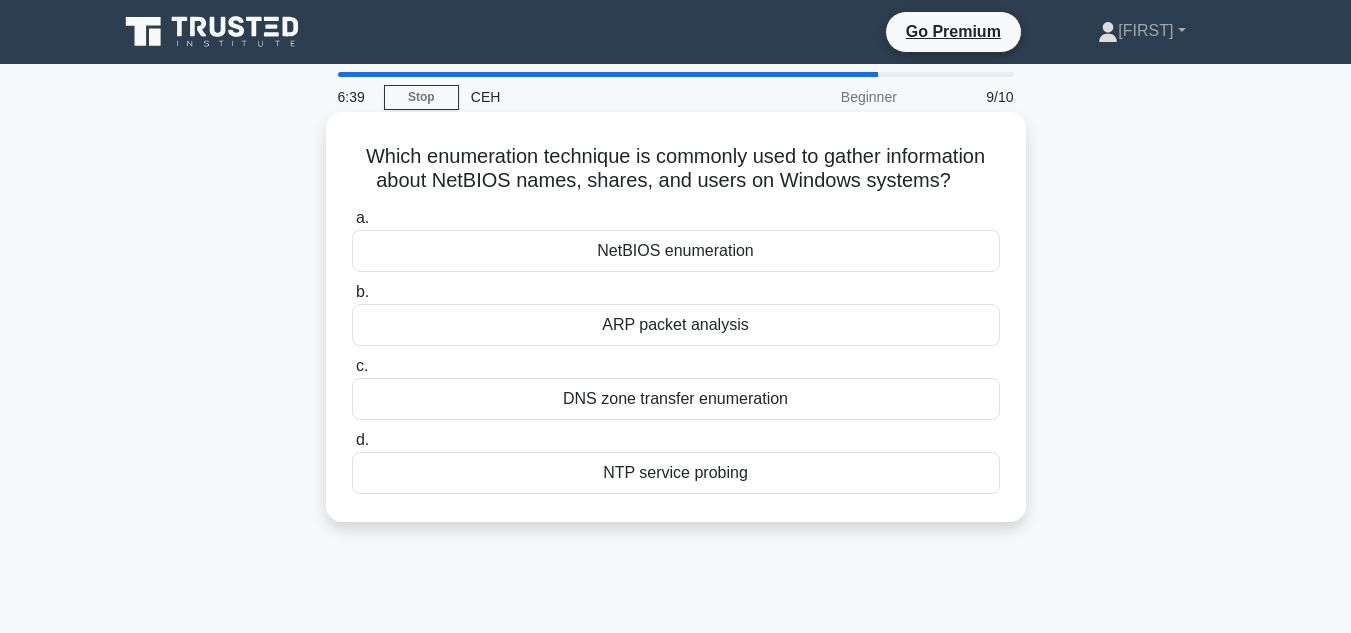click on "NetBIOS enumeration" at bounding box center (676, 251) 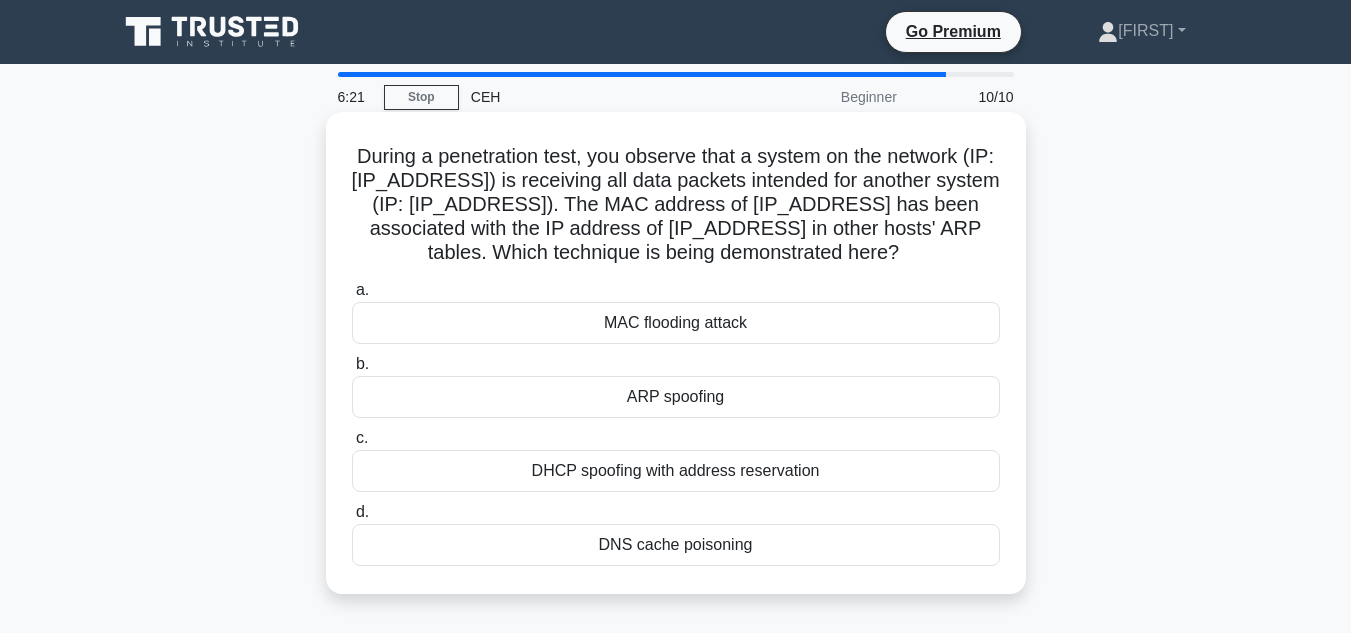 click on "ARP spoofing" at bounding box center [676, 397] 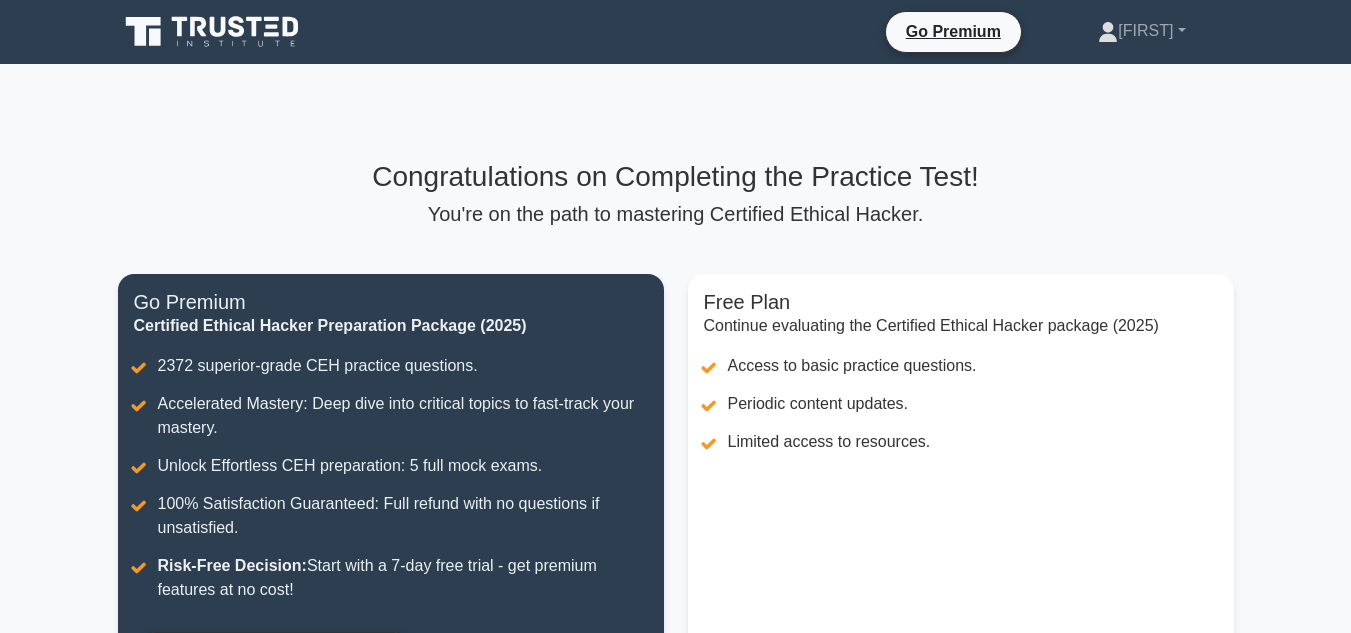 scroll, scrollTop: 0, scrollLeft: 0, axis: both 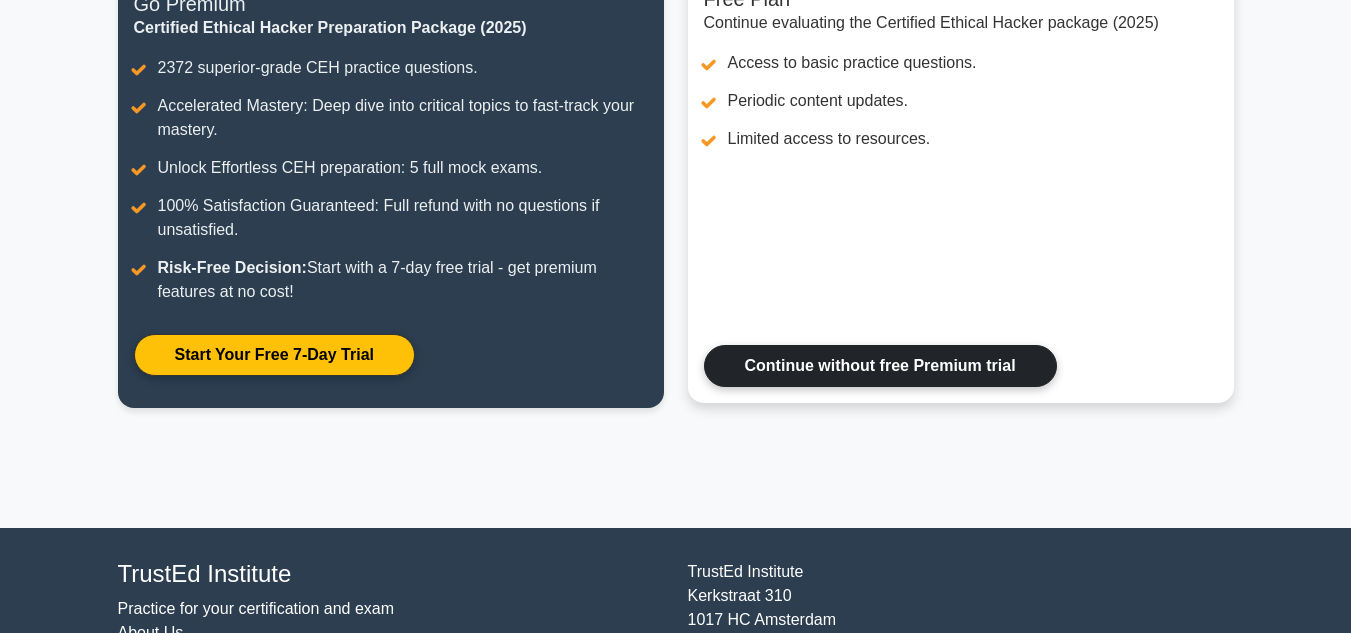 click on "Continue without free Premium trial" at bounding box center [880, 366] 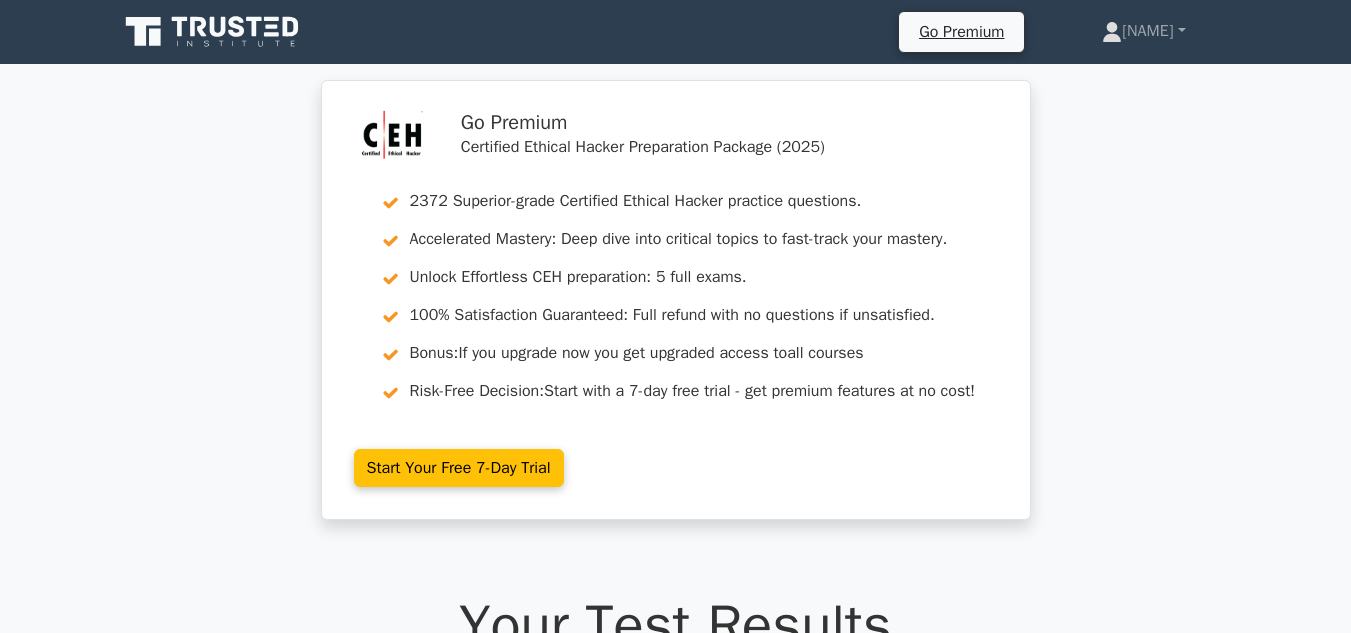 scroll, scrollTop: 0, scrollLeft: 0, axis: both 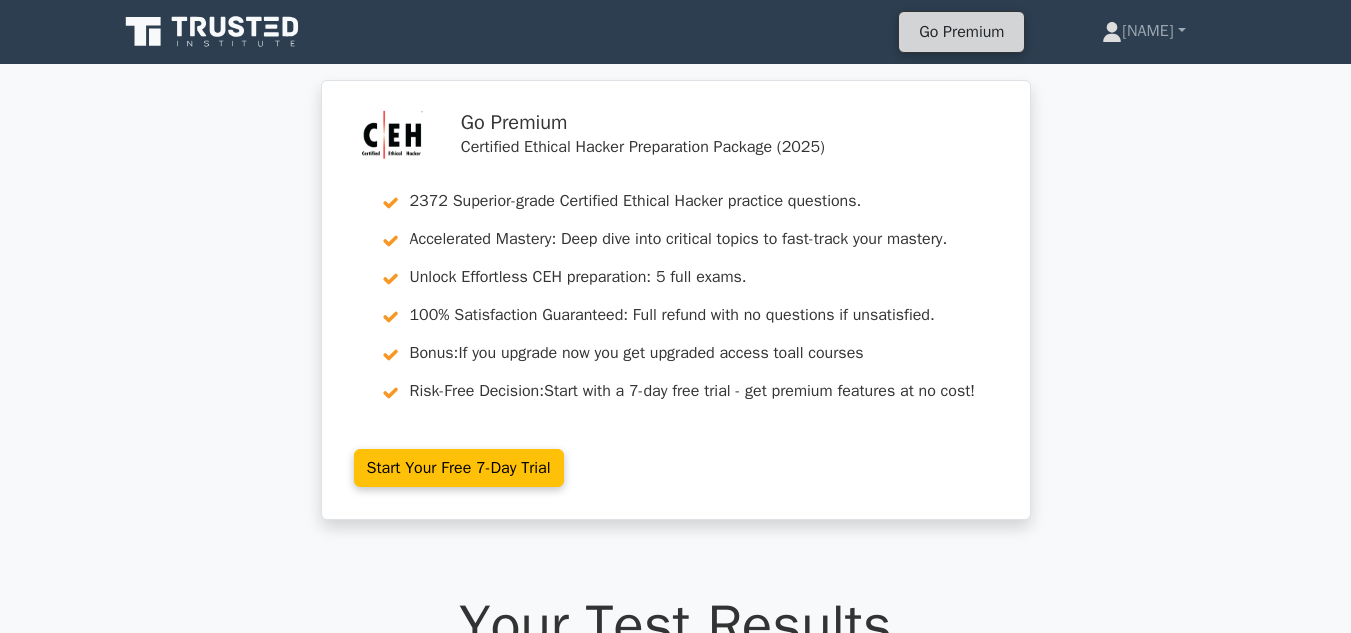 drag, startPoint x: 982, startPoint y: 15, endPoint x: 923, endPoint y: 32, distance: 61.400326 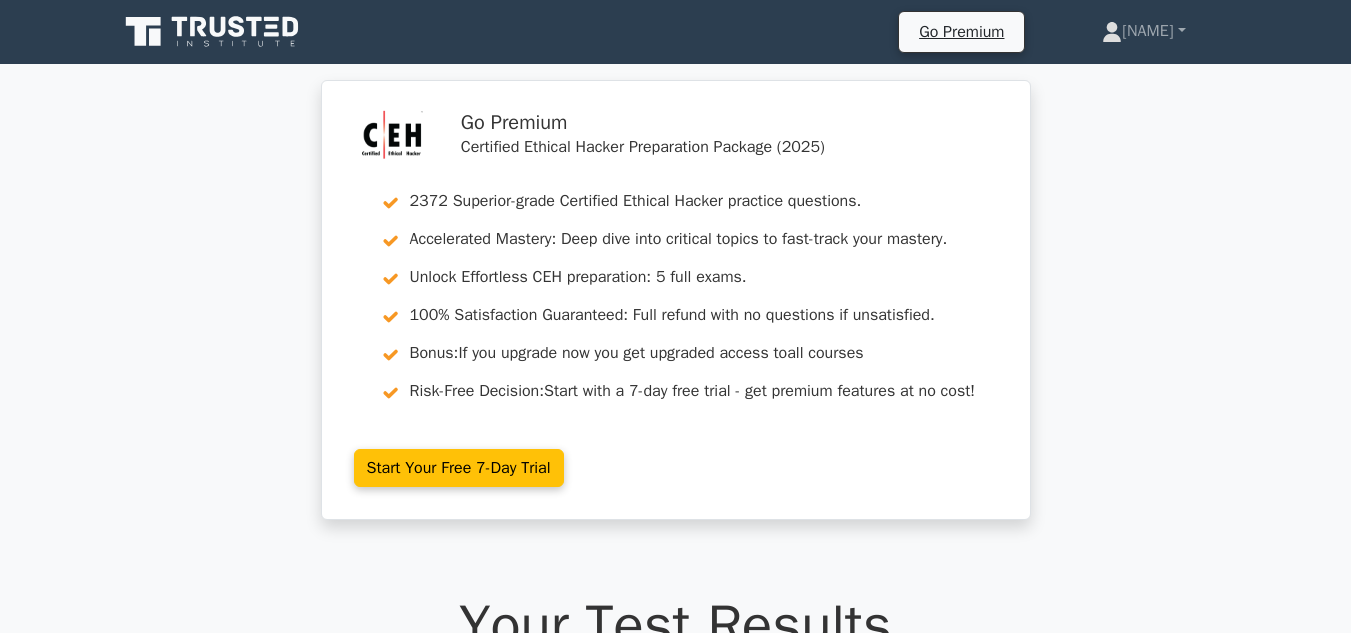 scroll, scrollTop: 765, scrollLeft: 0, axis: vertical 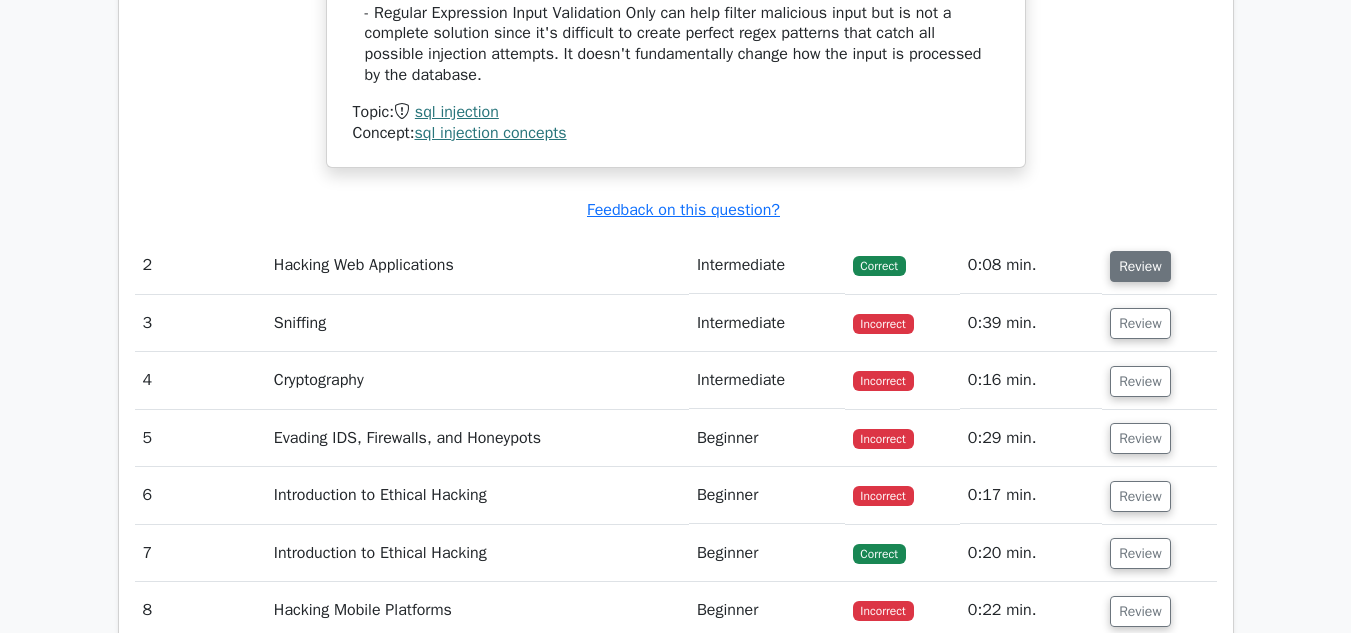 click on "Review" at bounding box center (1140, 266) 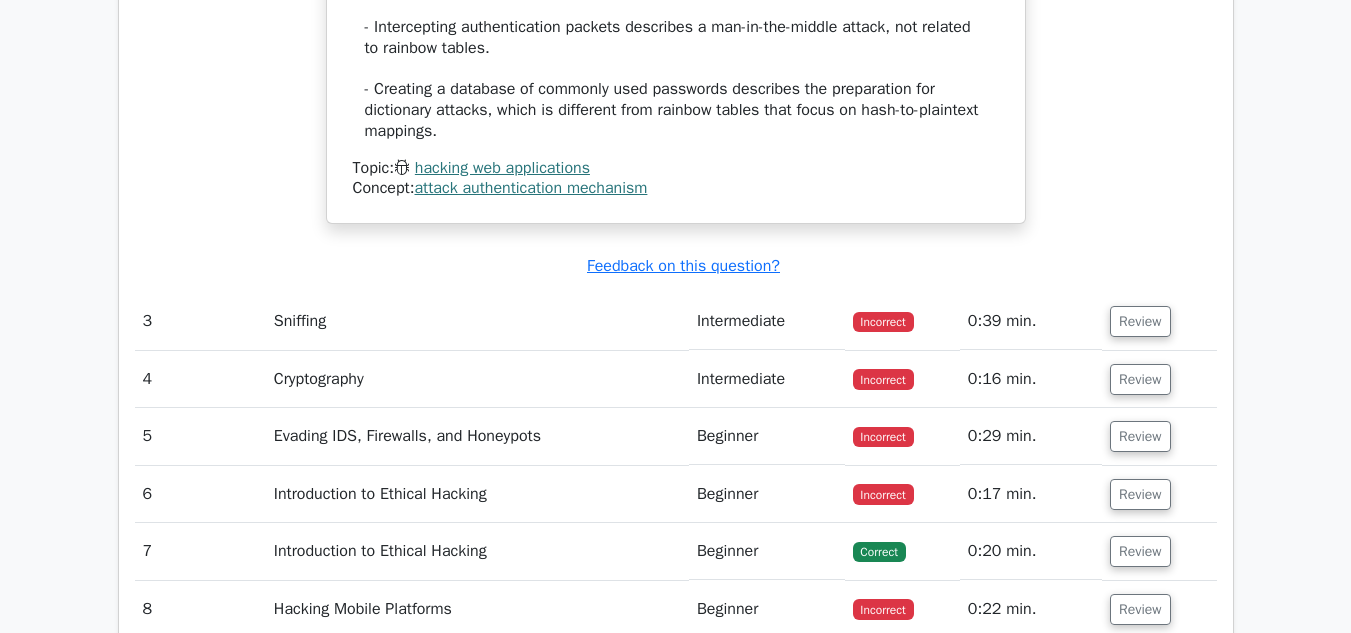 scroll, scrollTop: 3607, scrollLeft: 0, axis: vertical 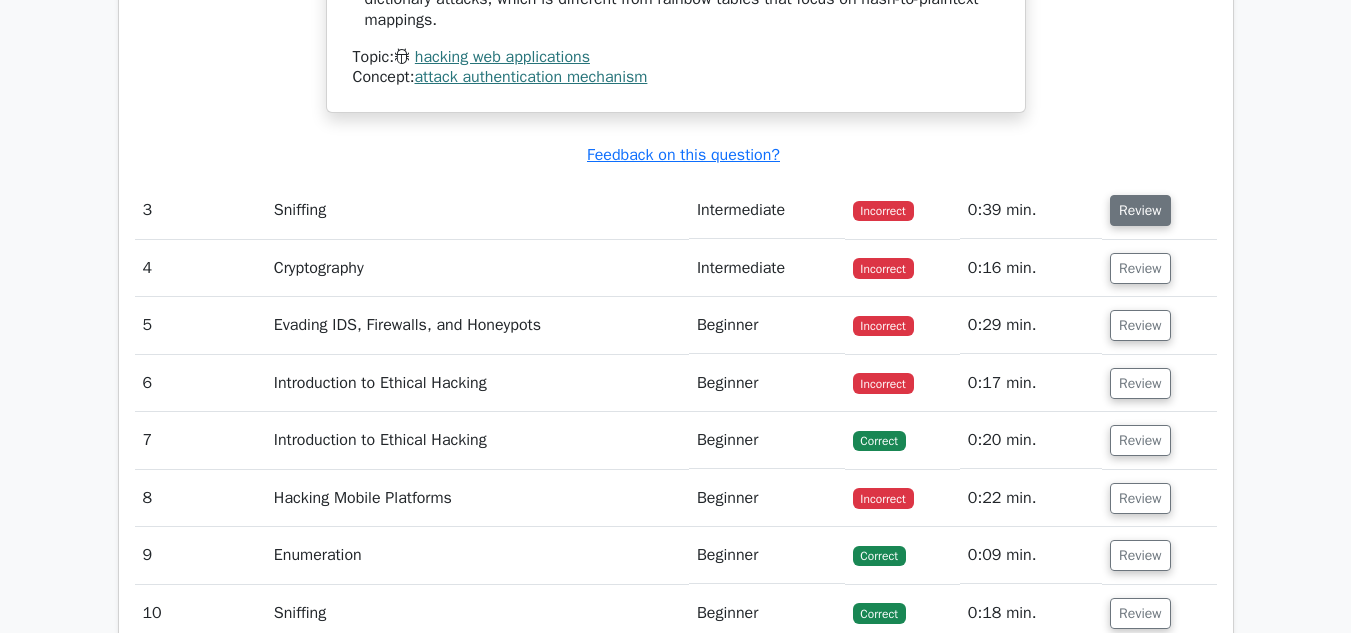 click on "Review" at bounding box center (1140, 210) 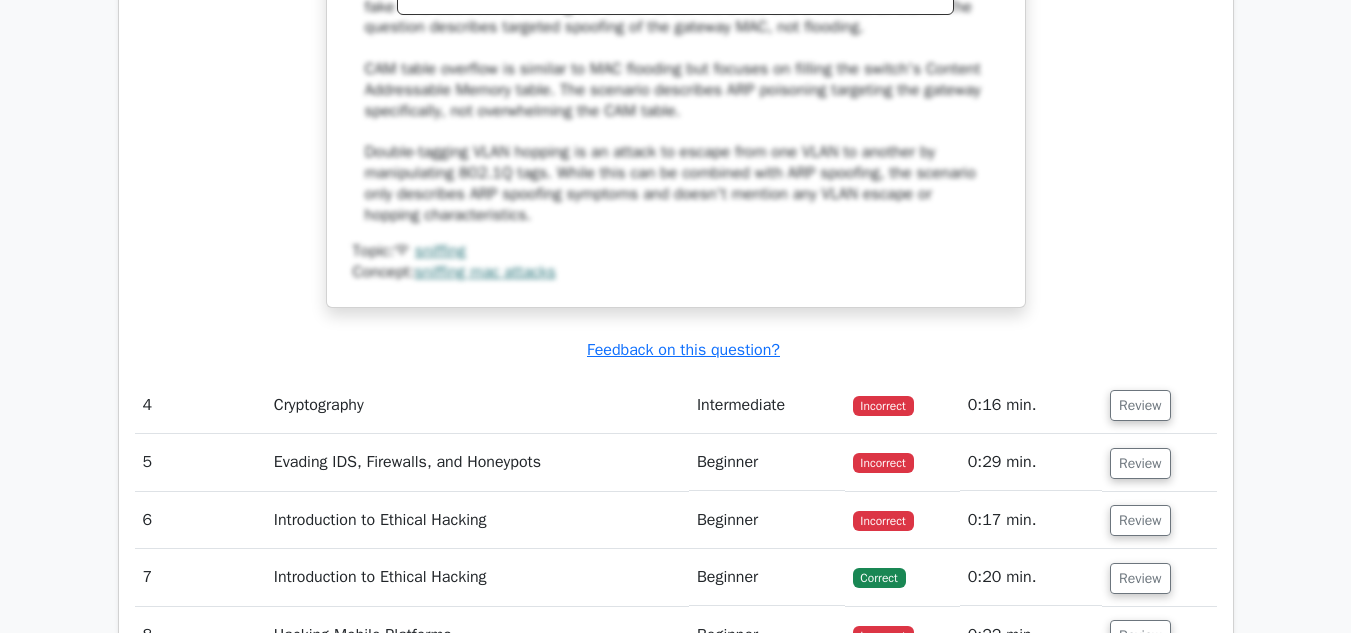 scroll, scrollTop: 4617, scrollLeft: 0, axis: vertical 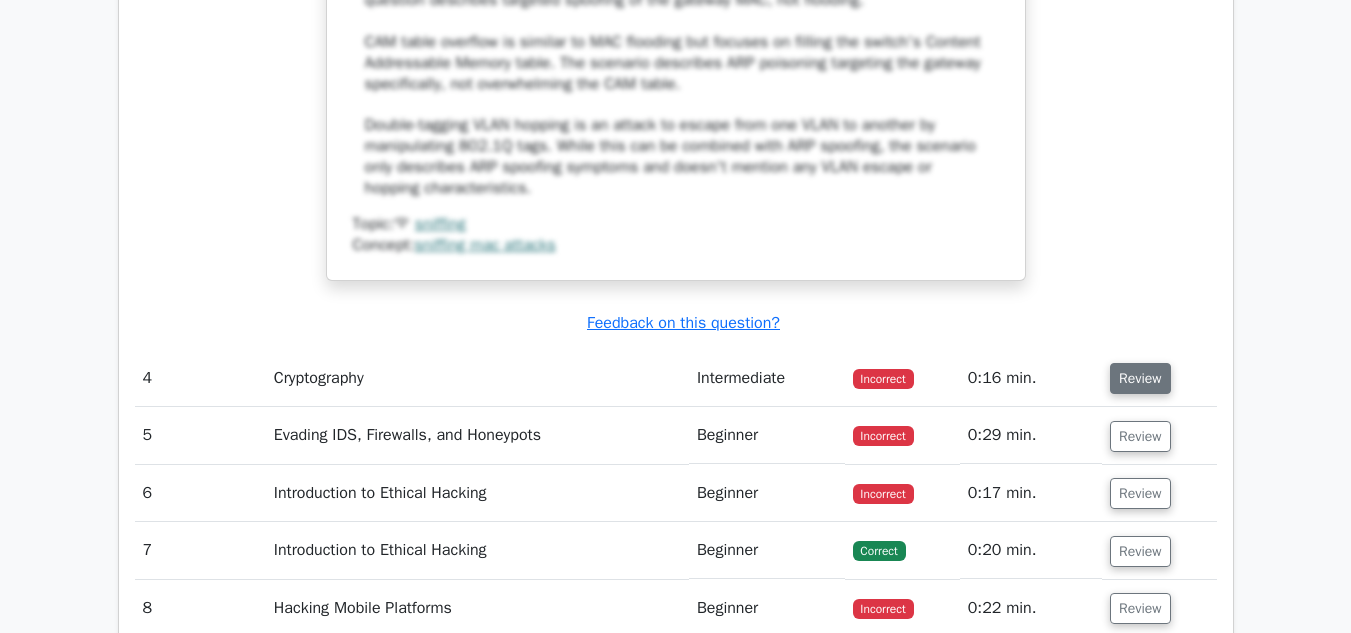 click on "Review" at bounding box center [1140, 378] 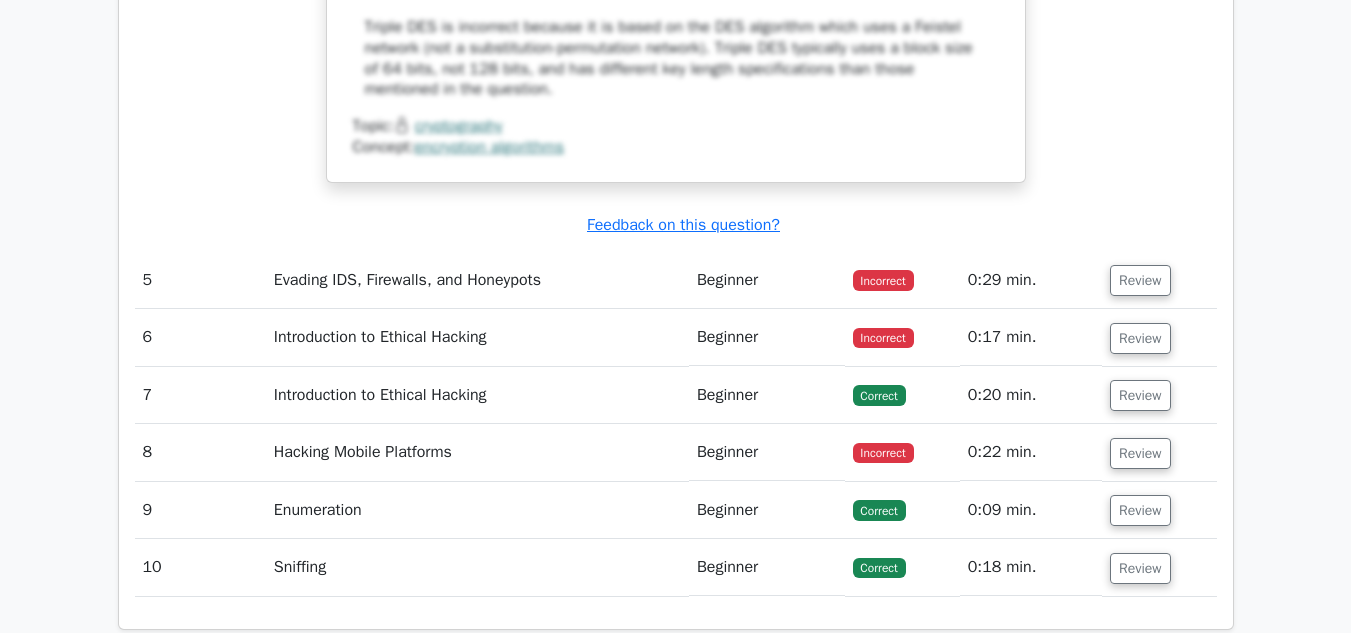 scroll, scrollTop: 5765, scrollLeft: 0, axis: vertical 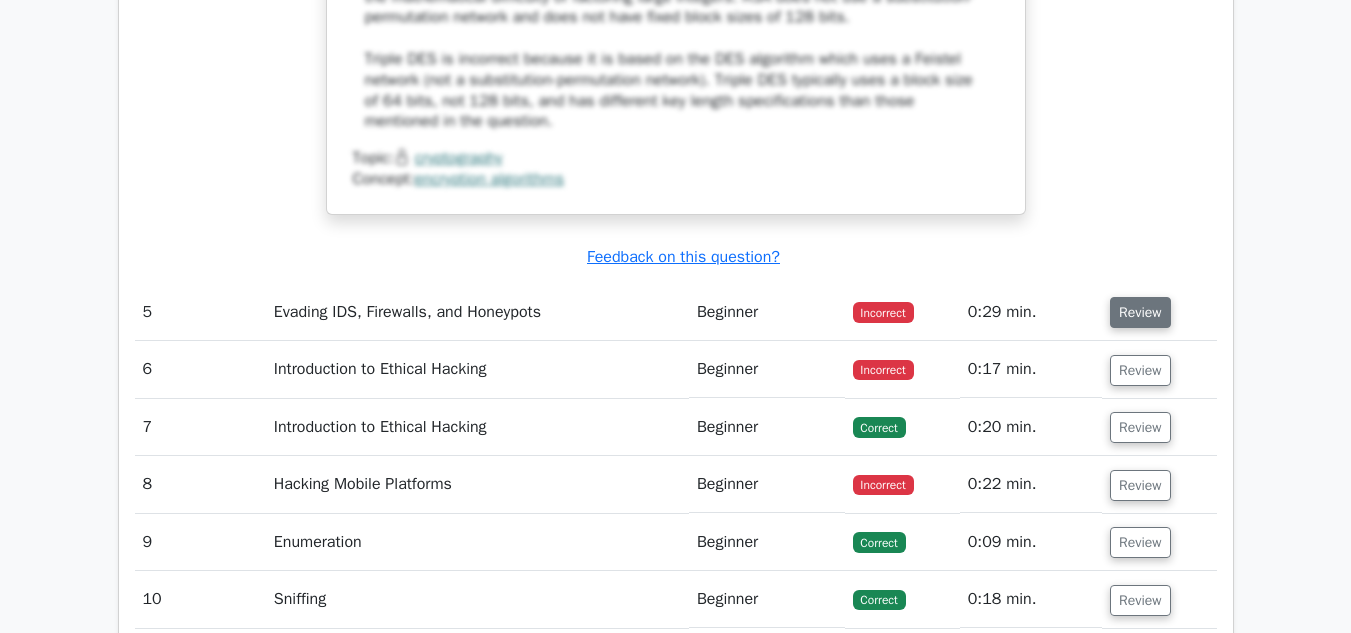 click on "Review" at bounding box center [1140, 312] 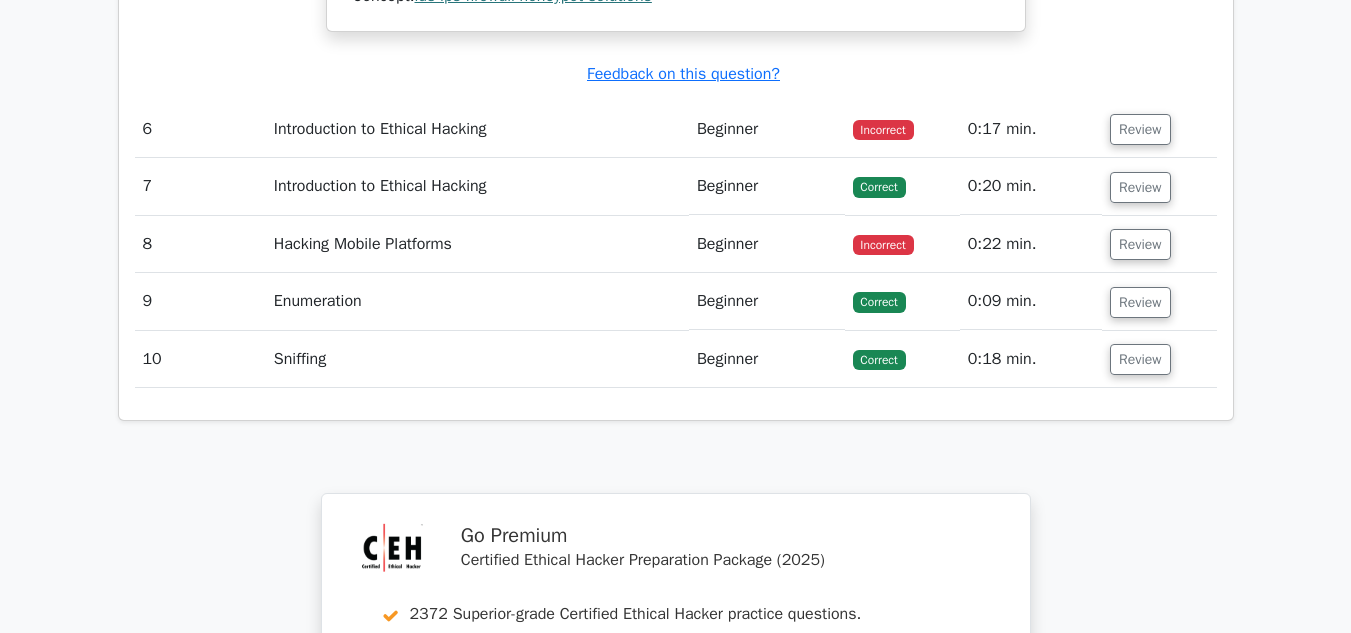 scroll, scrollTop: 7291, scrollLeft: 0, axis: vertical 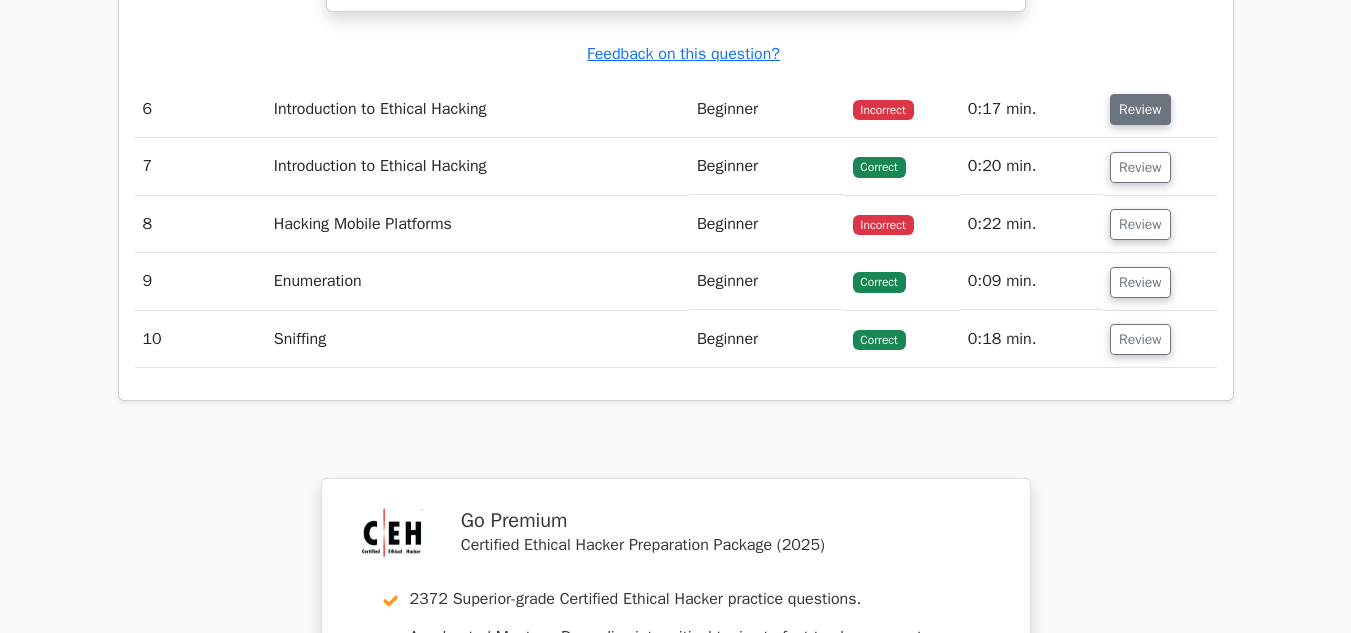 click on "Review" at bounding box center [1140, 109] 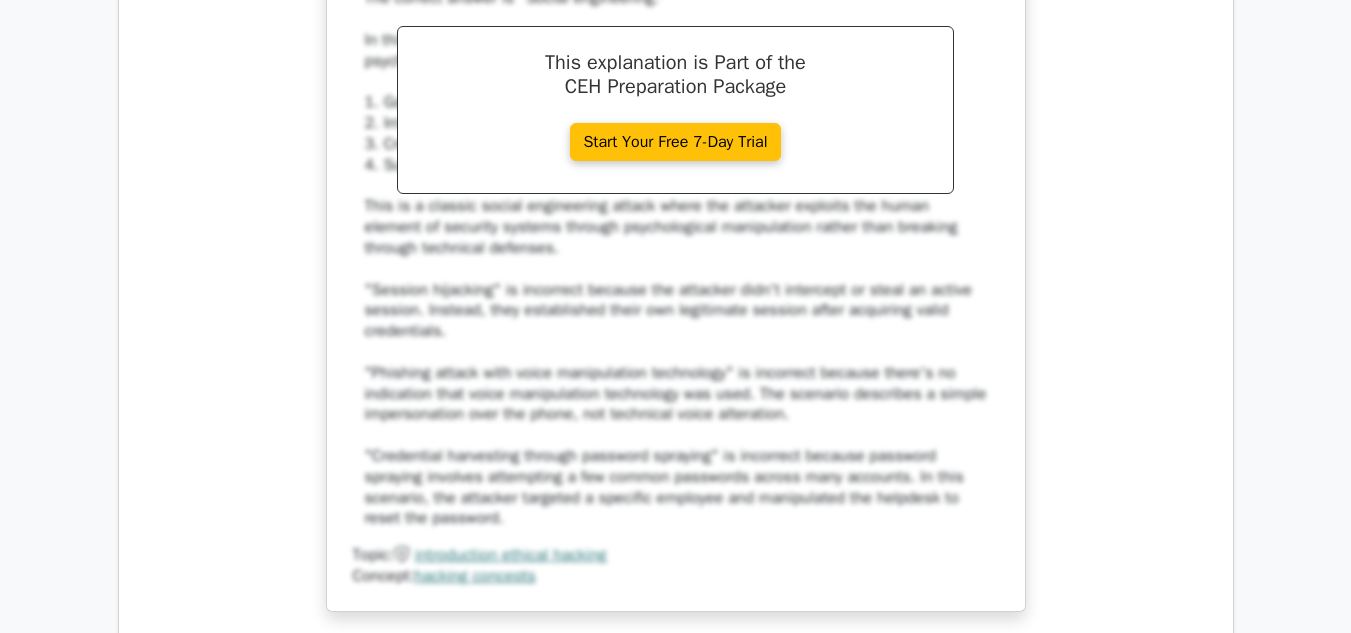 scroll, scrollTop: 8040, scrollLeft: 0, axis: vertical 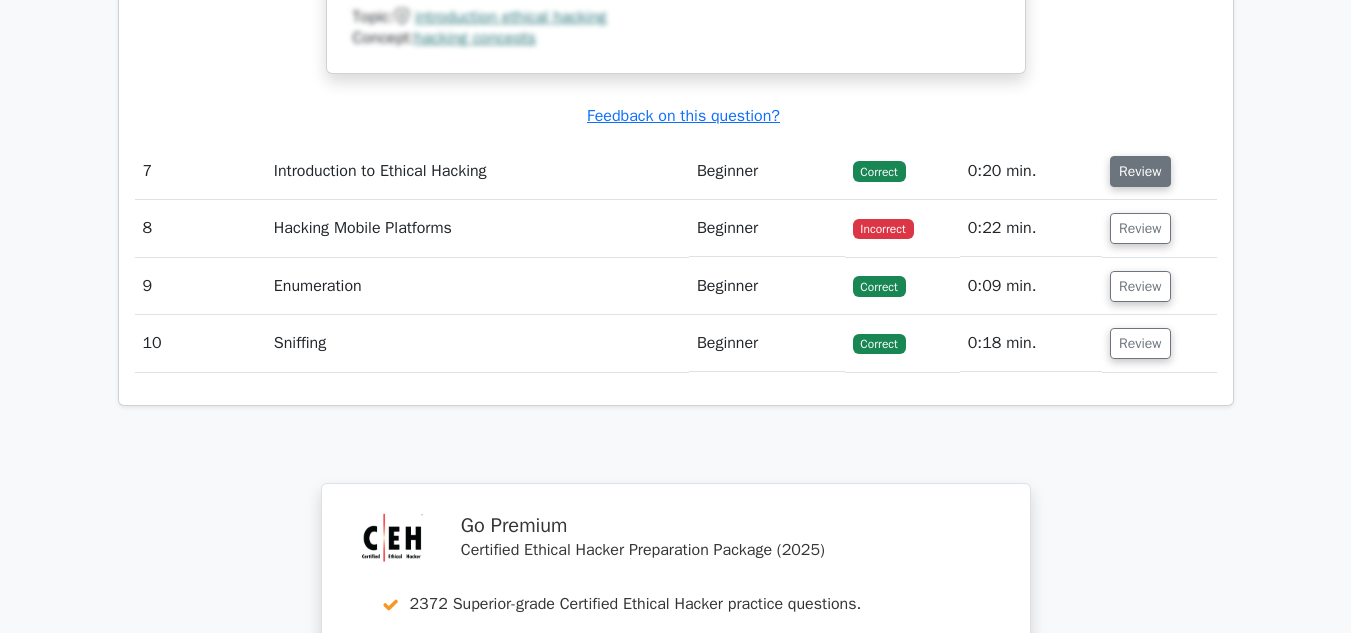 click on "Review" at bounding box center [1140, 171] 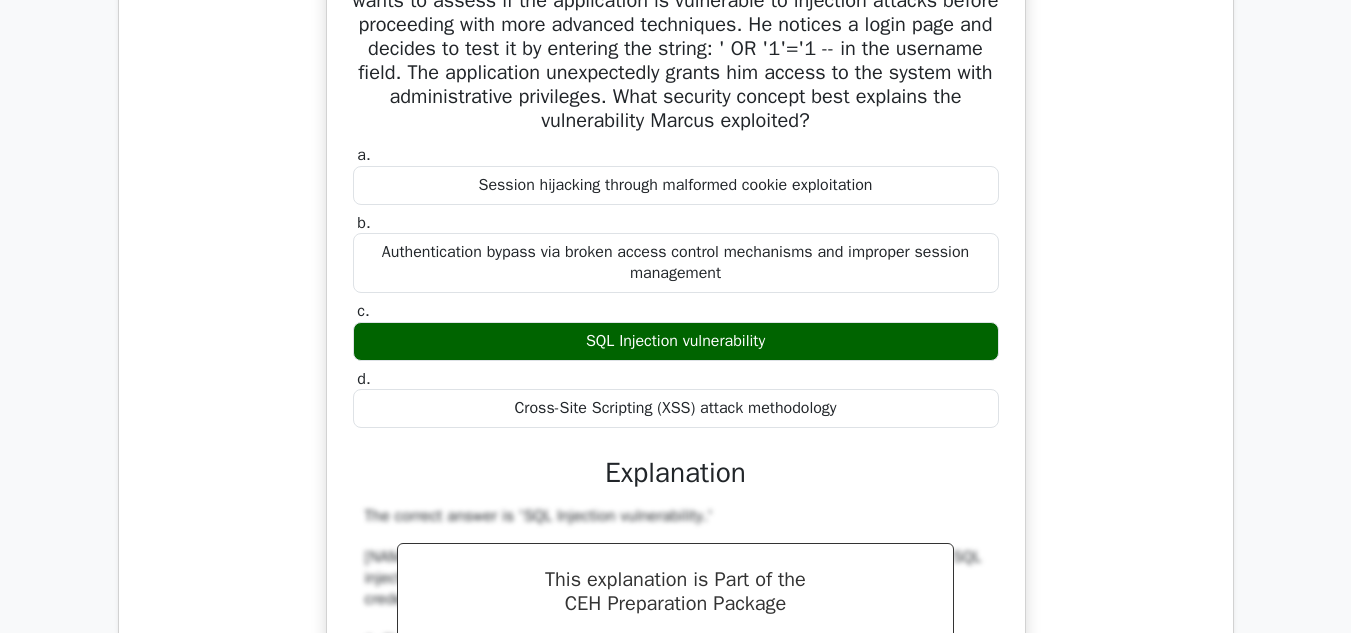 scroll, scrollTop: 8820, scrollLeft: 0, axis: vertical 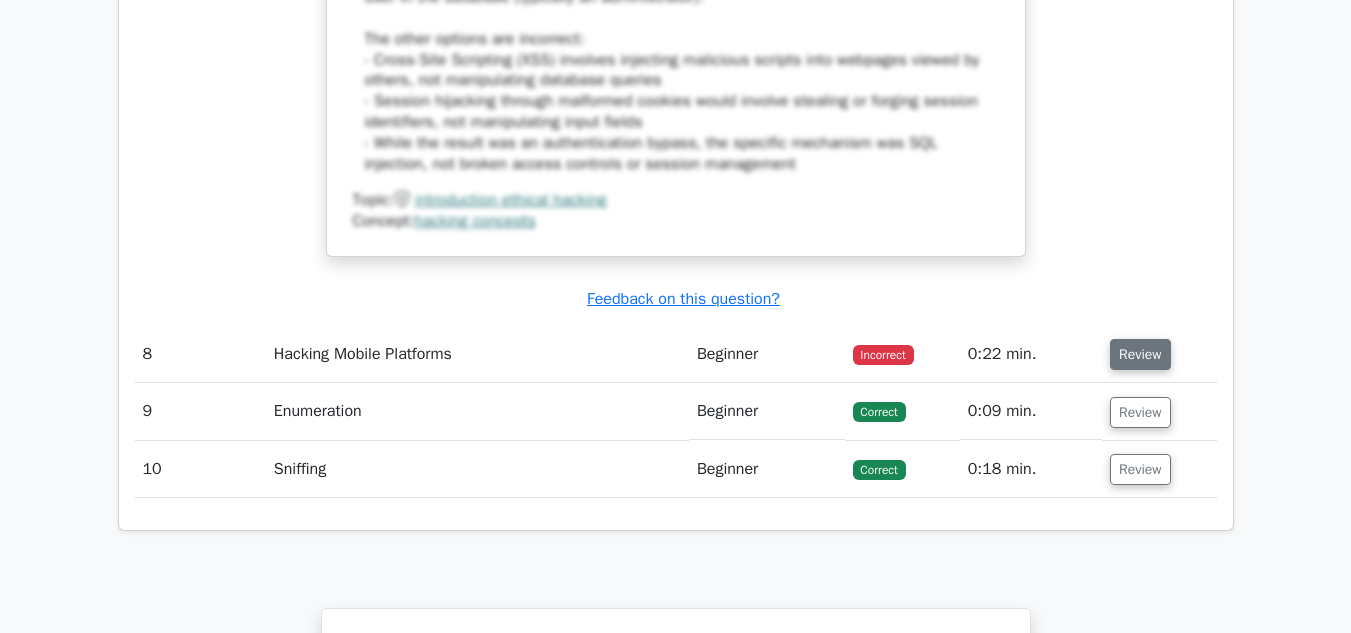 click on "Review" at bounding box center (1140, 354) 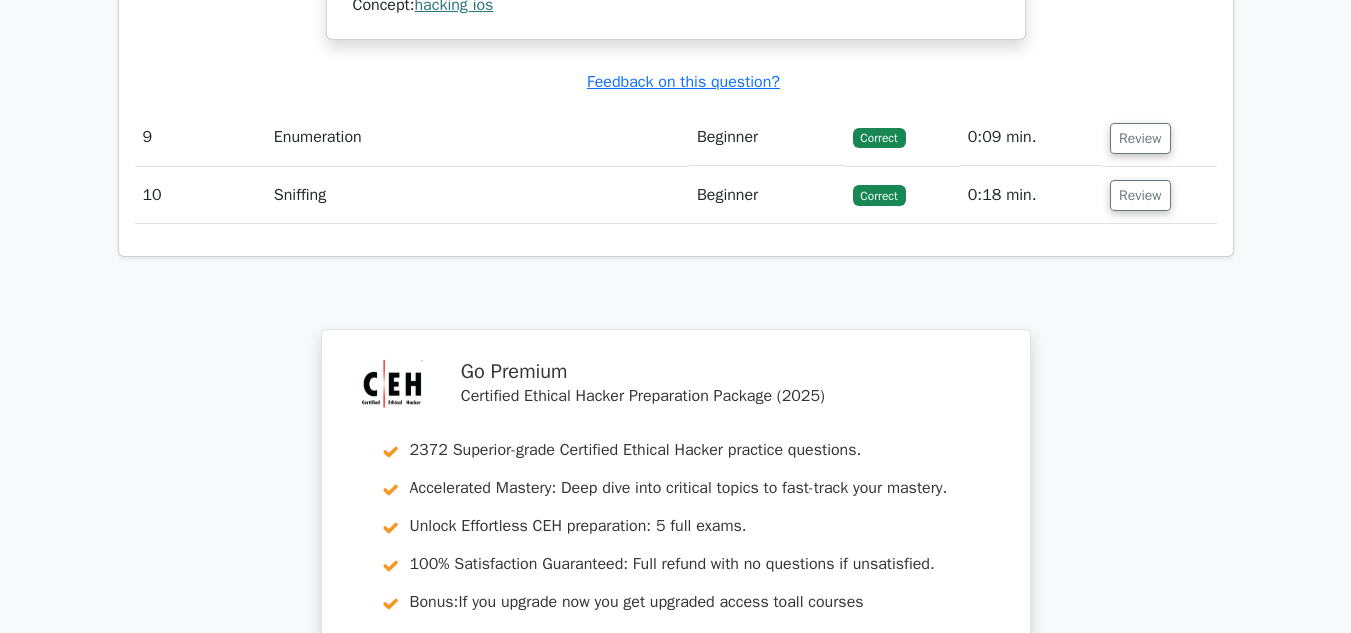 scroll, scrollTop: 11106, scrollLeft: 0, axis: vertical 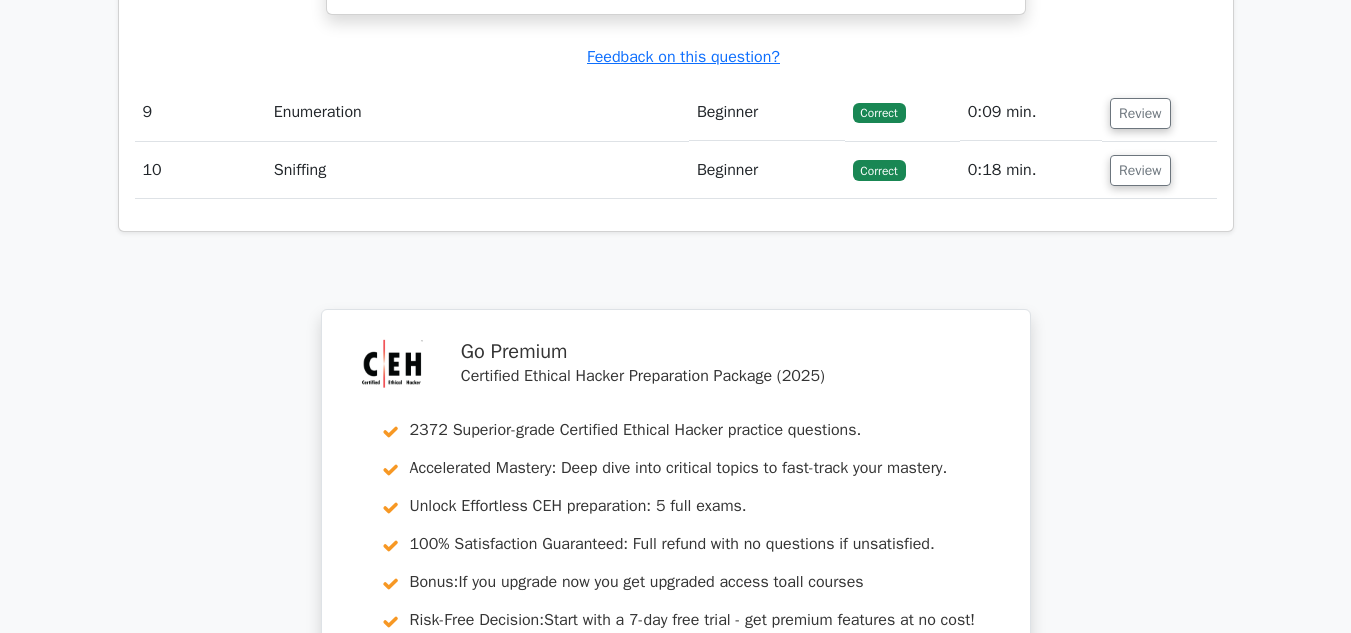 click on "Review" at bounding box center (1159, 112) 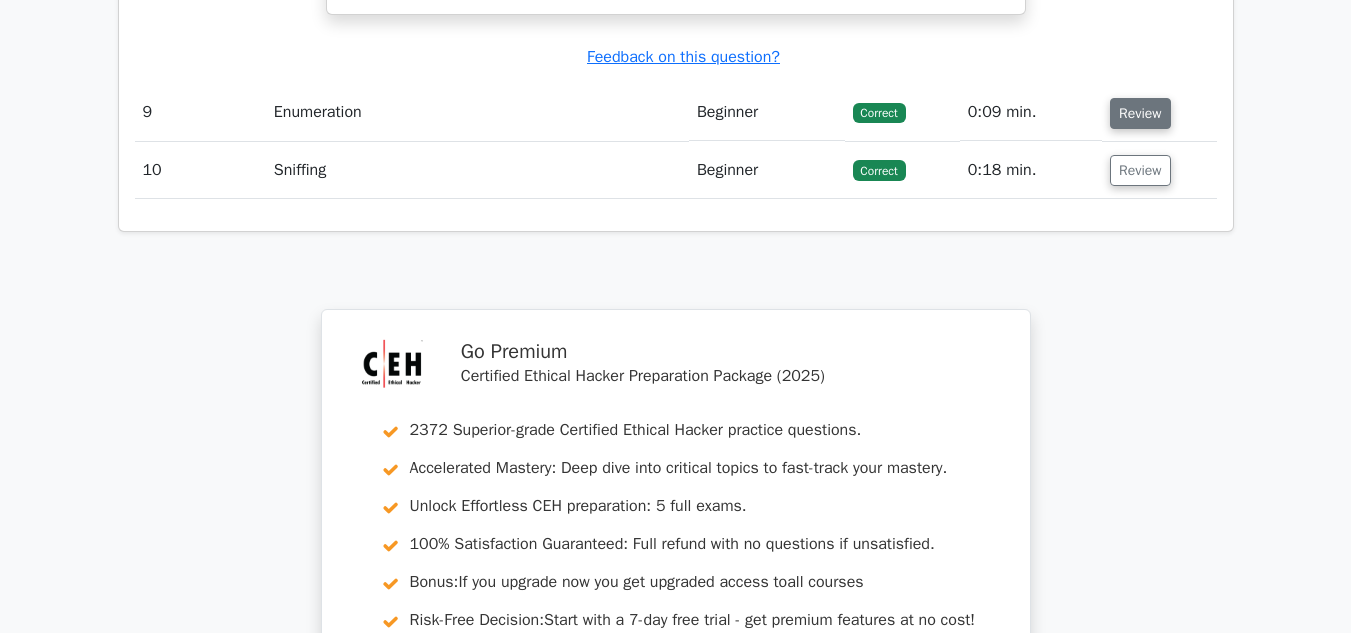 click on "Review" at bounding box center [1140, 113] 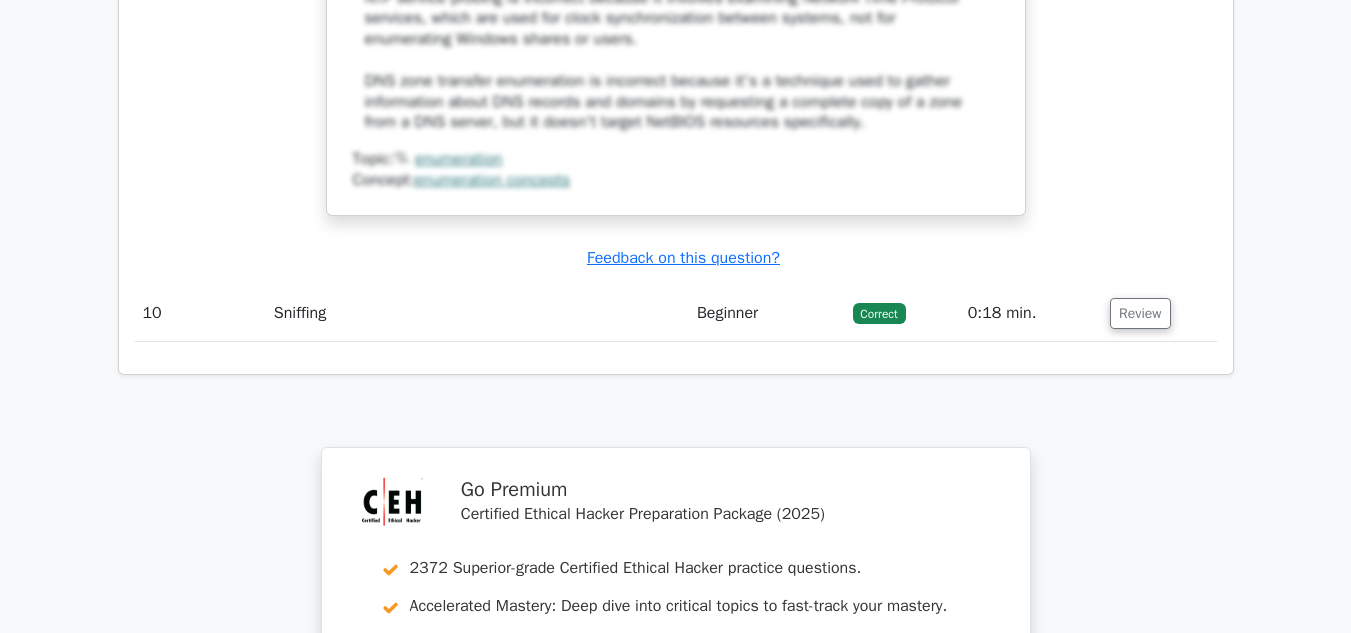 scroll, scrollTop: 12128, scrollLeft: 0, axis: vertical 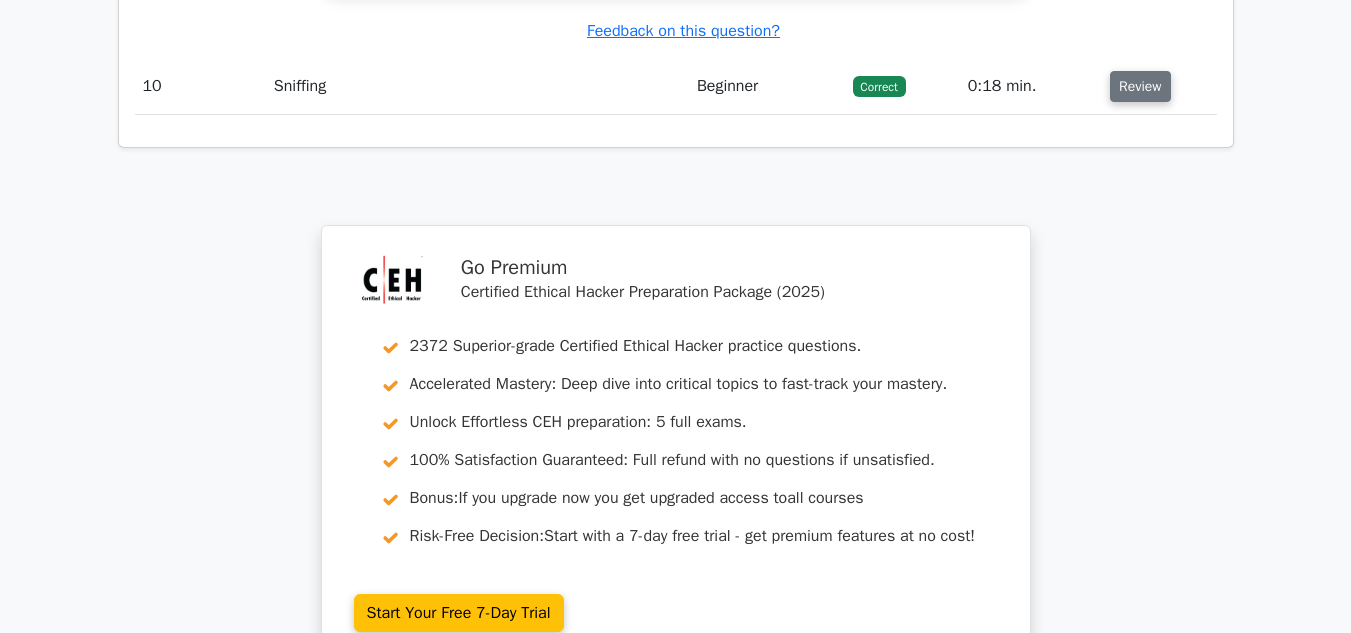 click on "Review" at bounding box center (1140, 86) 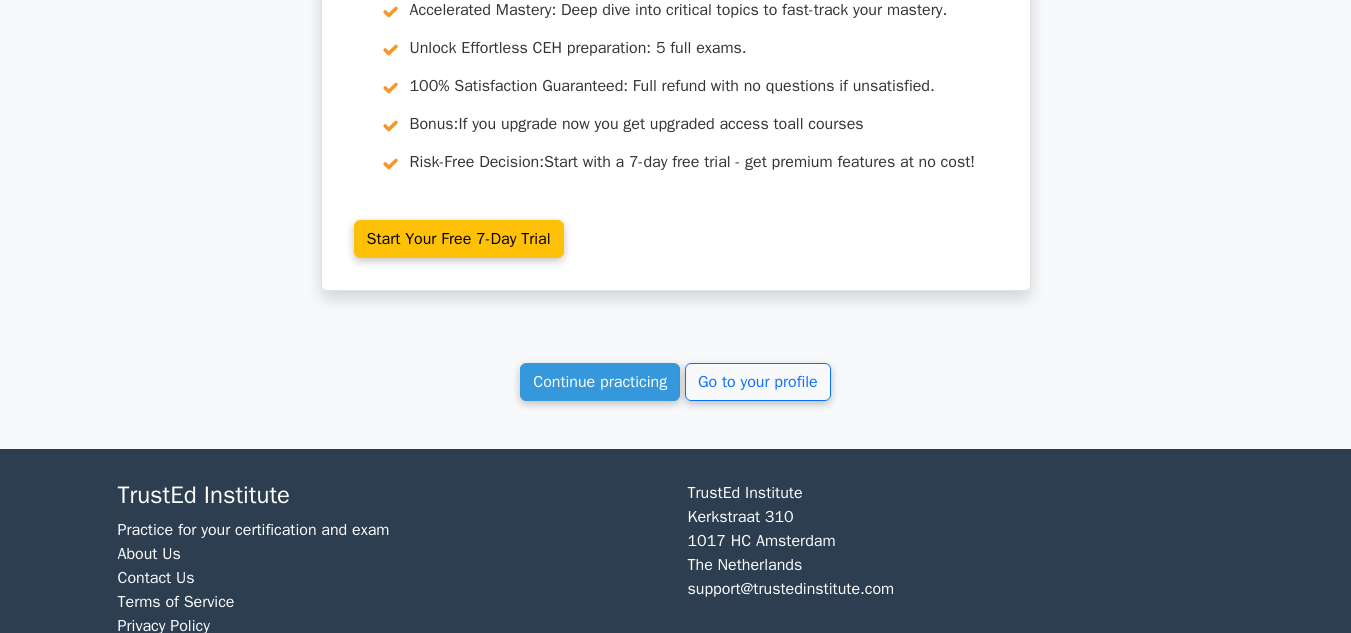 scroll, scrollTop: 13465, scrollLeft: 0, axis: vertical 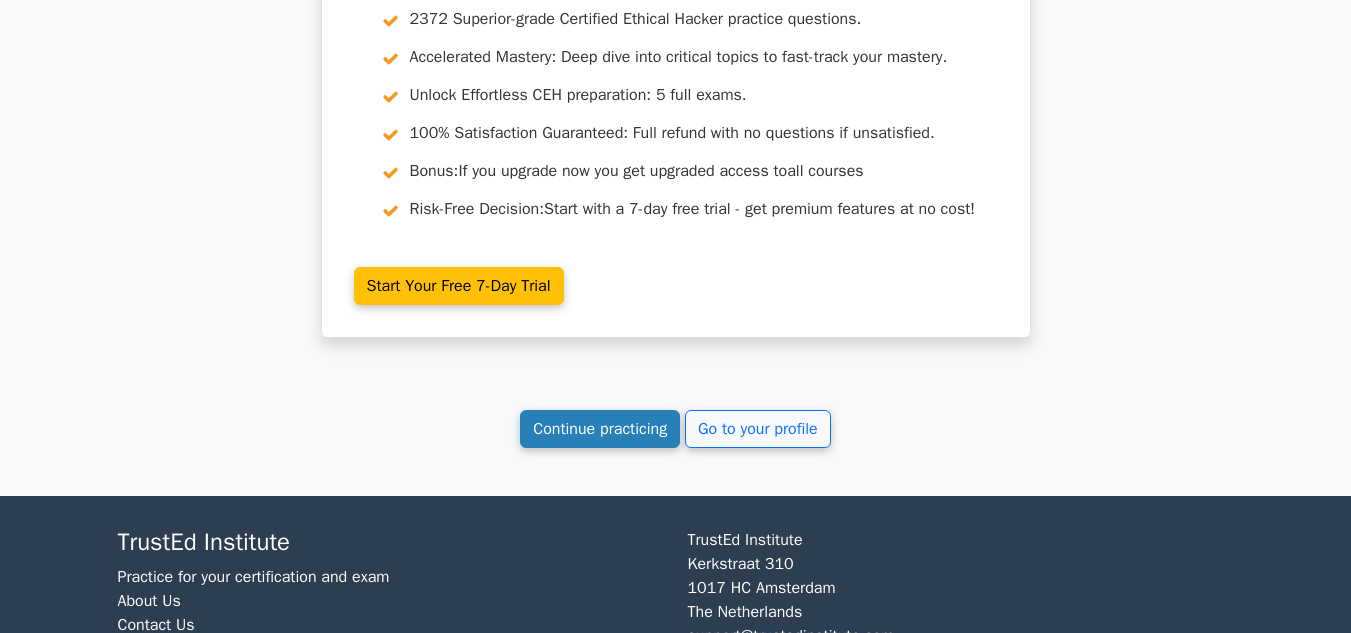 click on "Continue practicing" at bounding box center (600, 429) 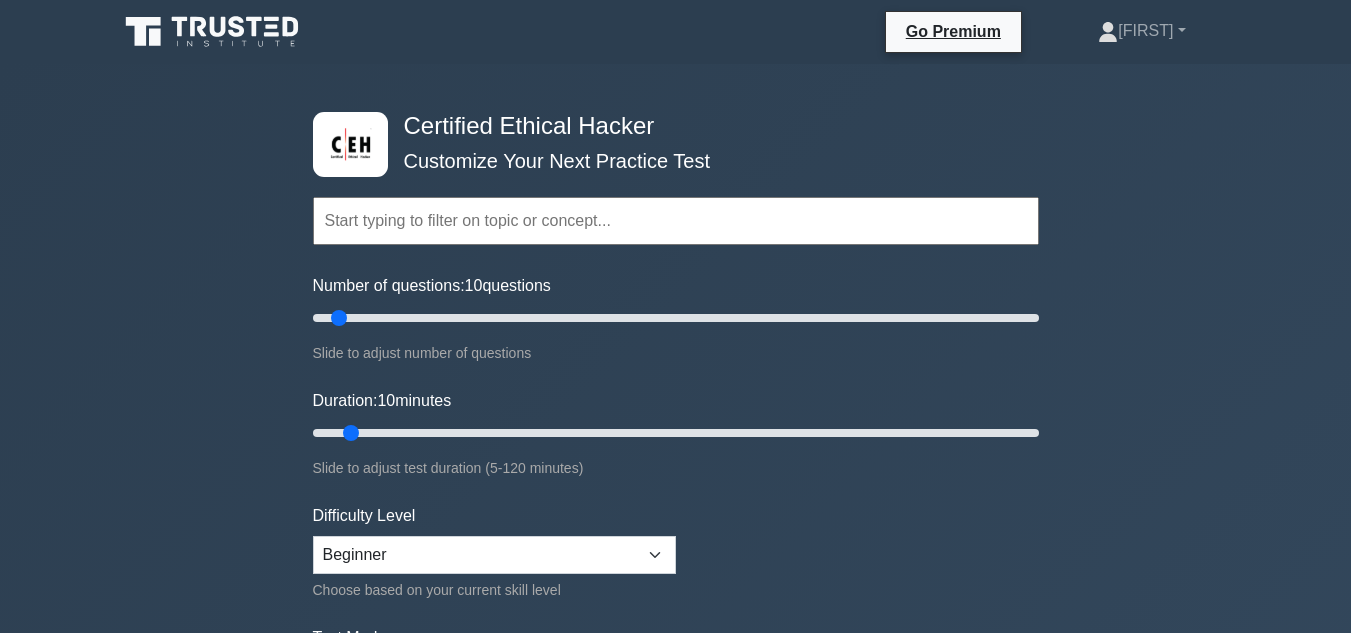 scroll, scrollTop: 0, scrollLeft: 0, axis: both 